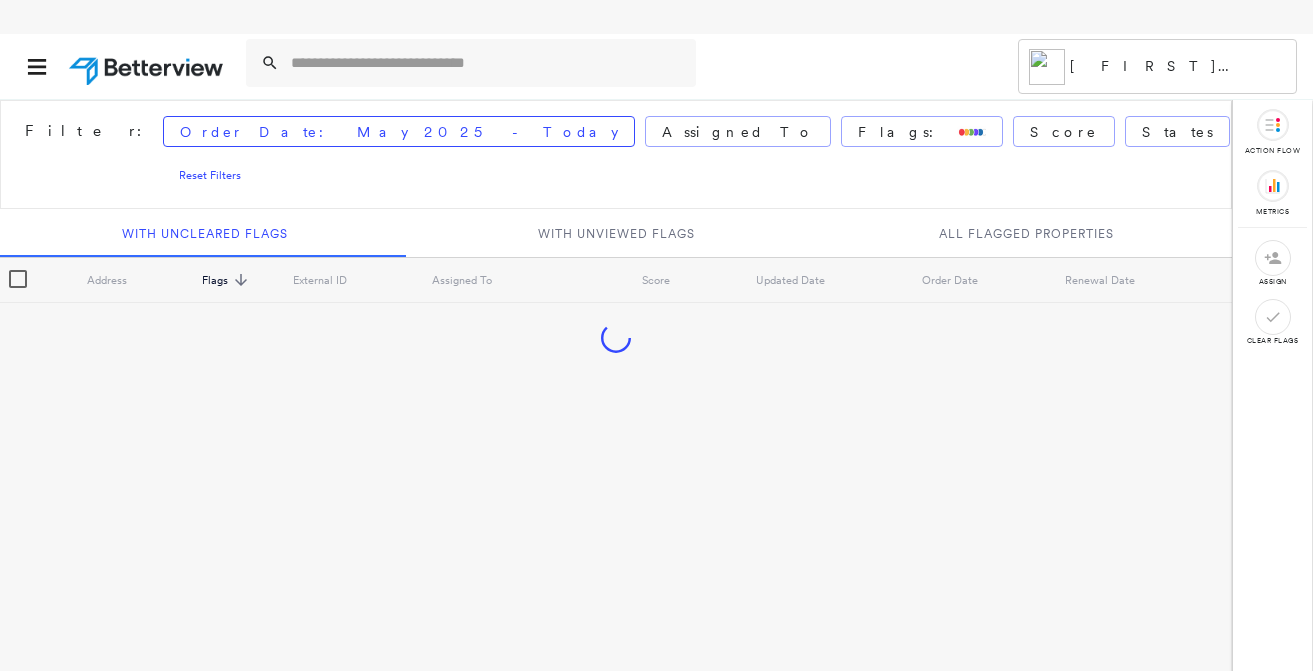 scroll, scrollTop: 0, scrollLeft: 0, axis: both 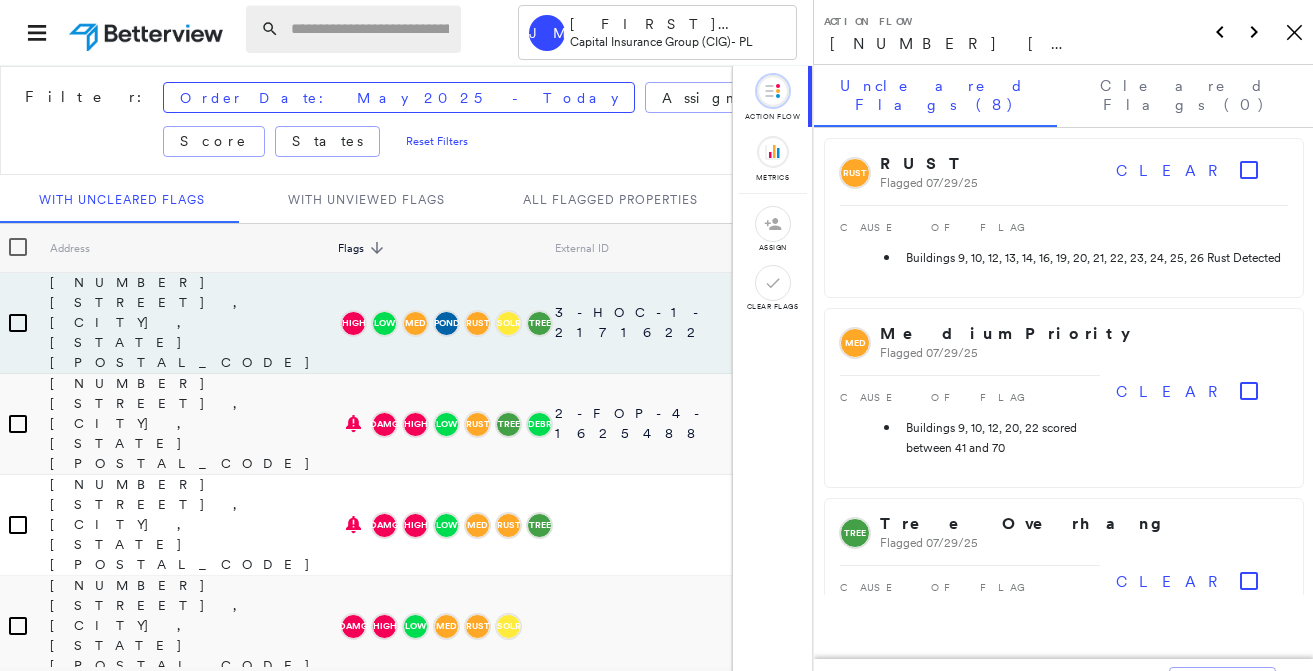 click at bounding box center (370, 29) 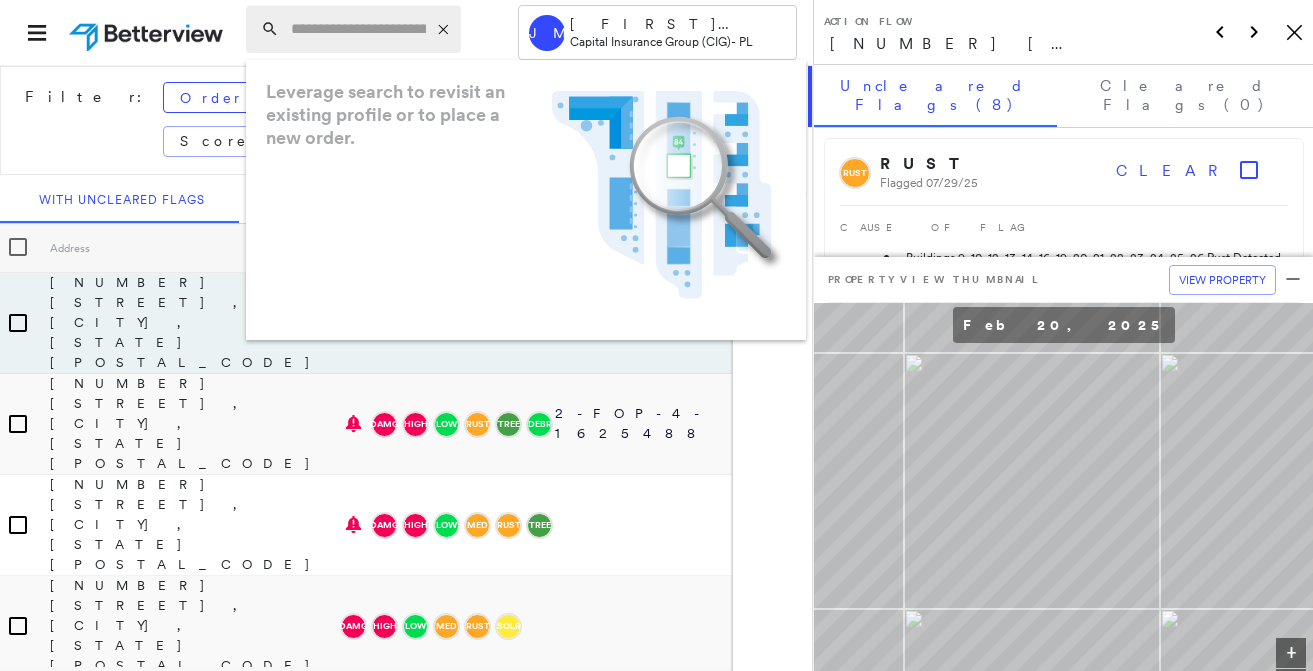 paste on "**********" 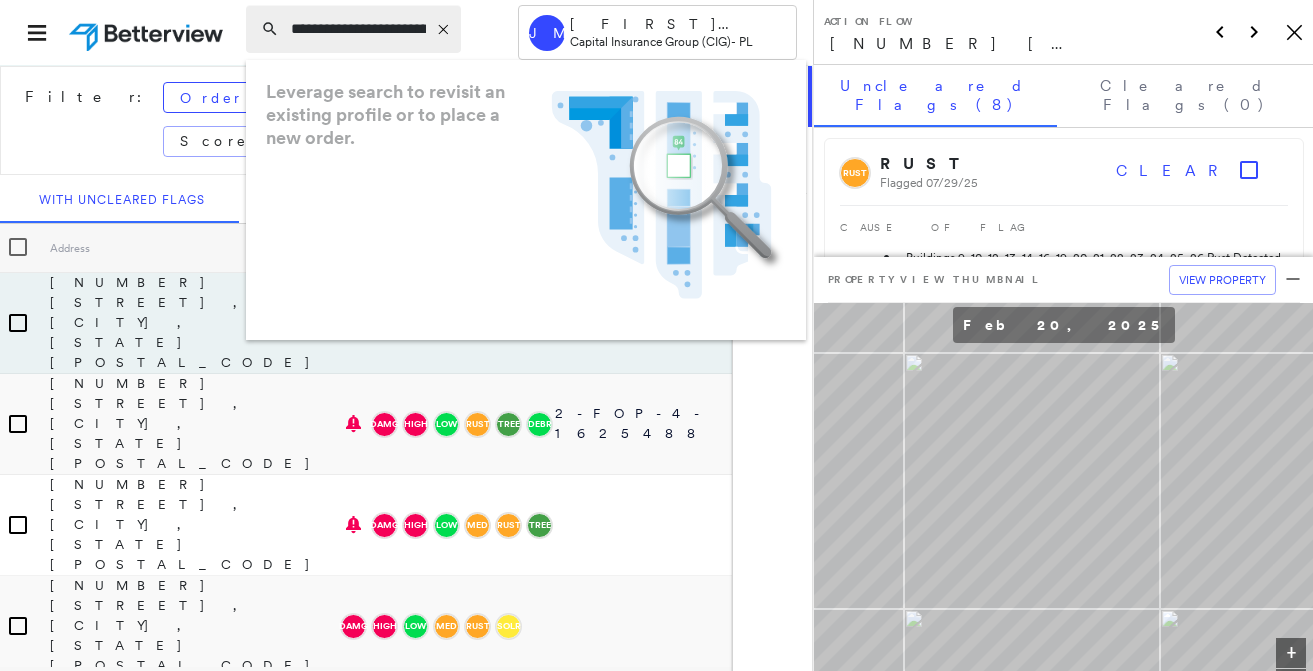 scroll, scrollTop: 0, scrollLeft: 54, axis: horizontal 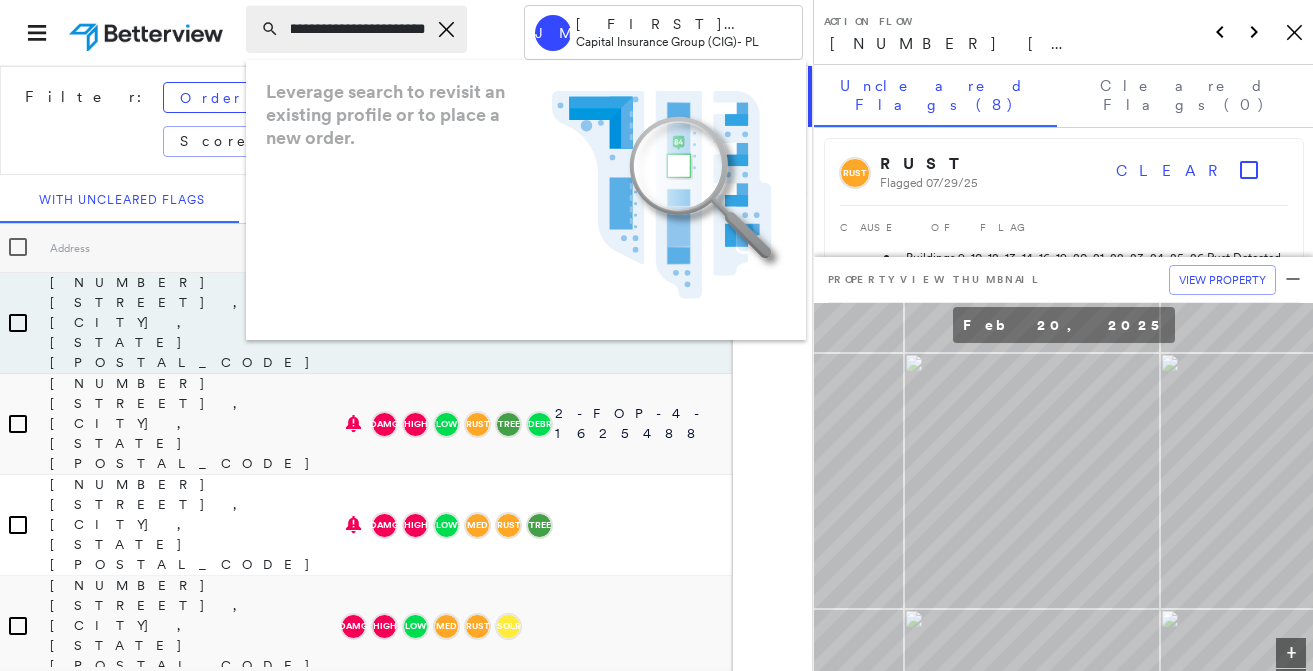type on "**********" 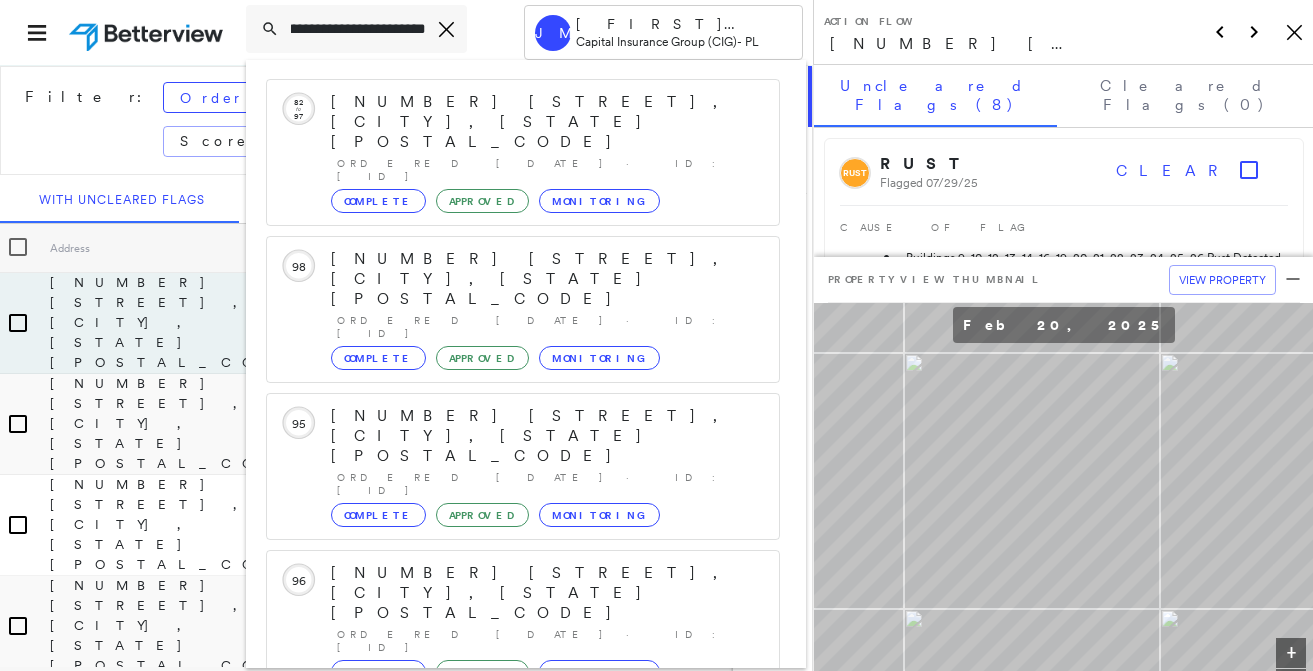 scroll, scrollTop: 213, scrollLeft: 0, axis: vertical 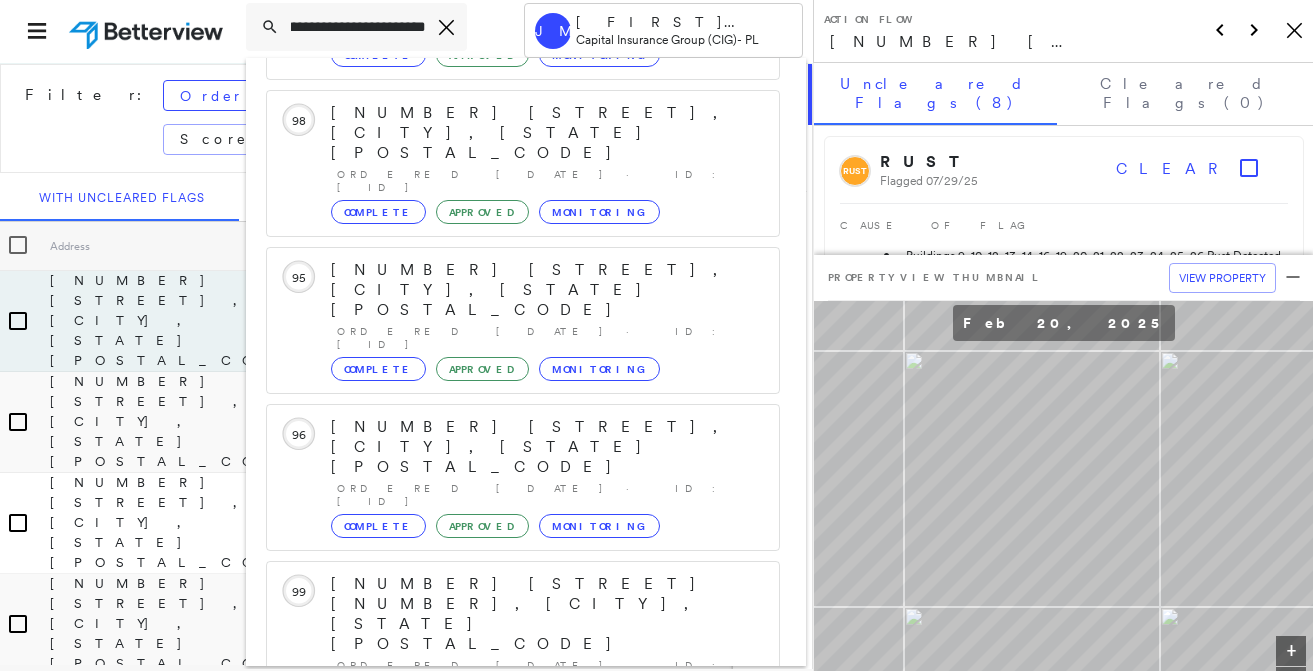 click on "[NUMBER] [STREET], [CITY], [STATE] [POSTAL_CODE]" at bounding box center (501, 916) 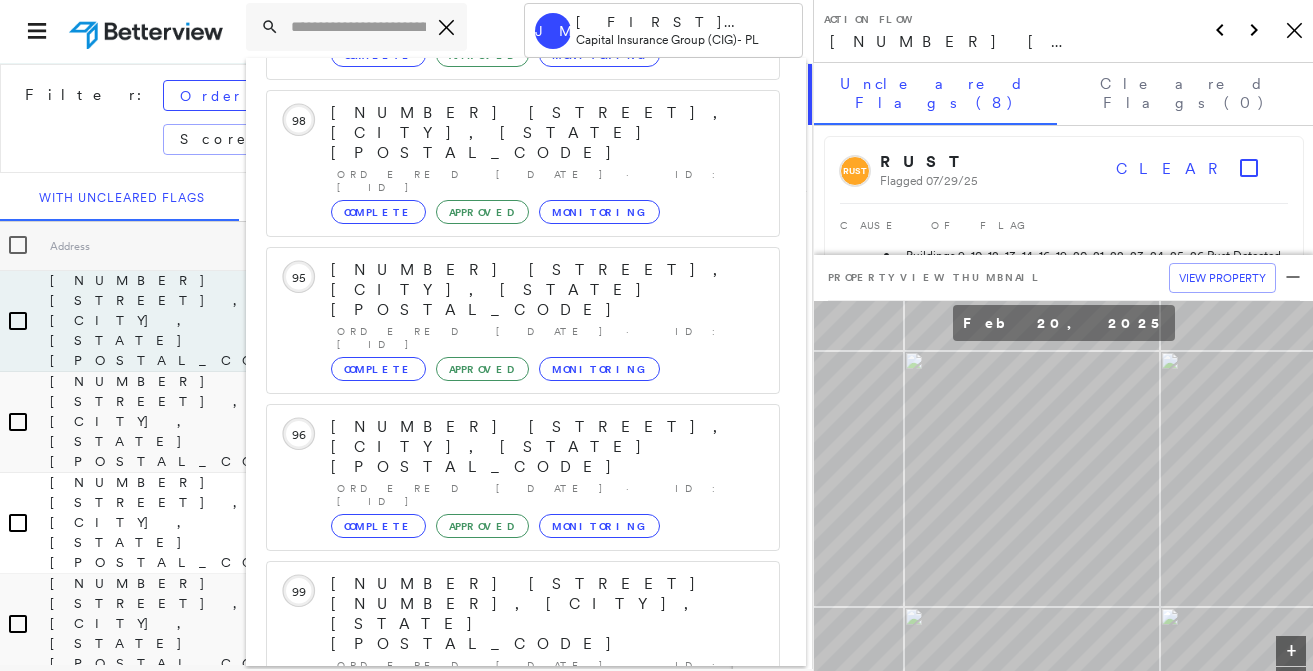 scroll, scrollTop: 0, scrollLeft: 0, axis: both 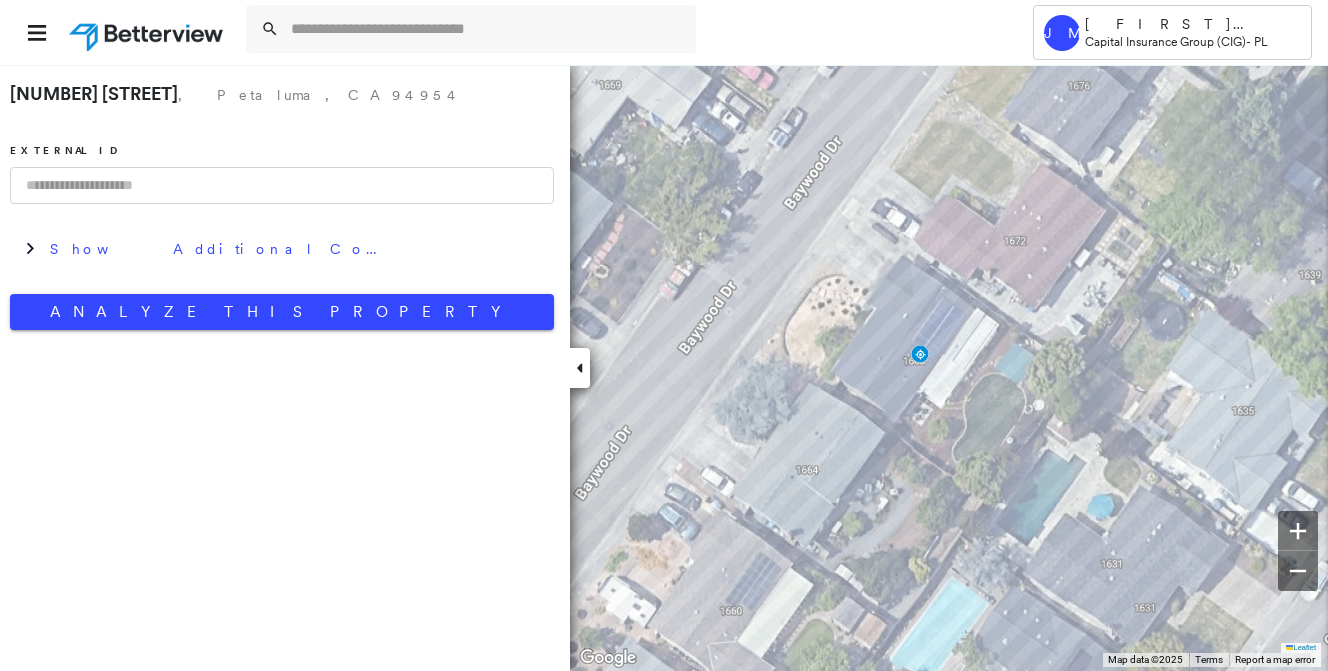 click at bounding box center (282, 185) 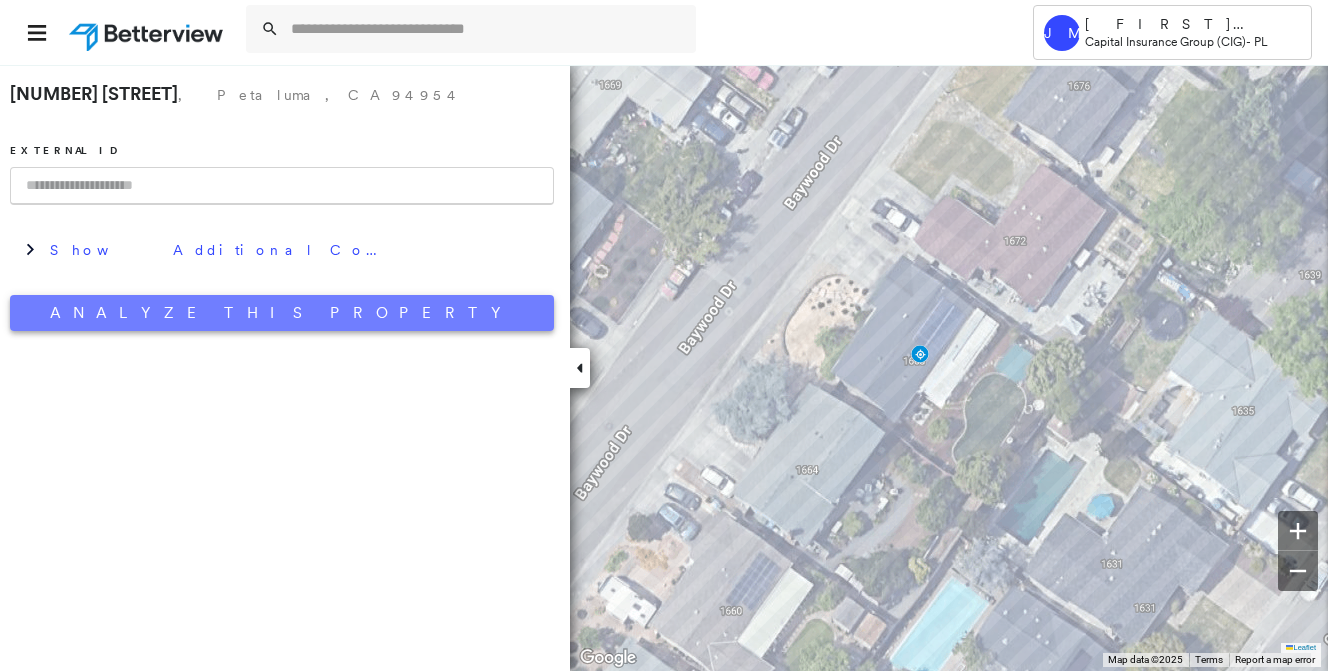 paste on "**********" 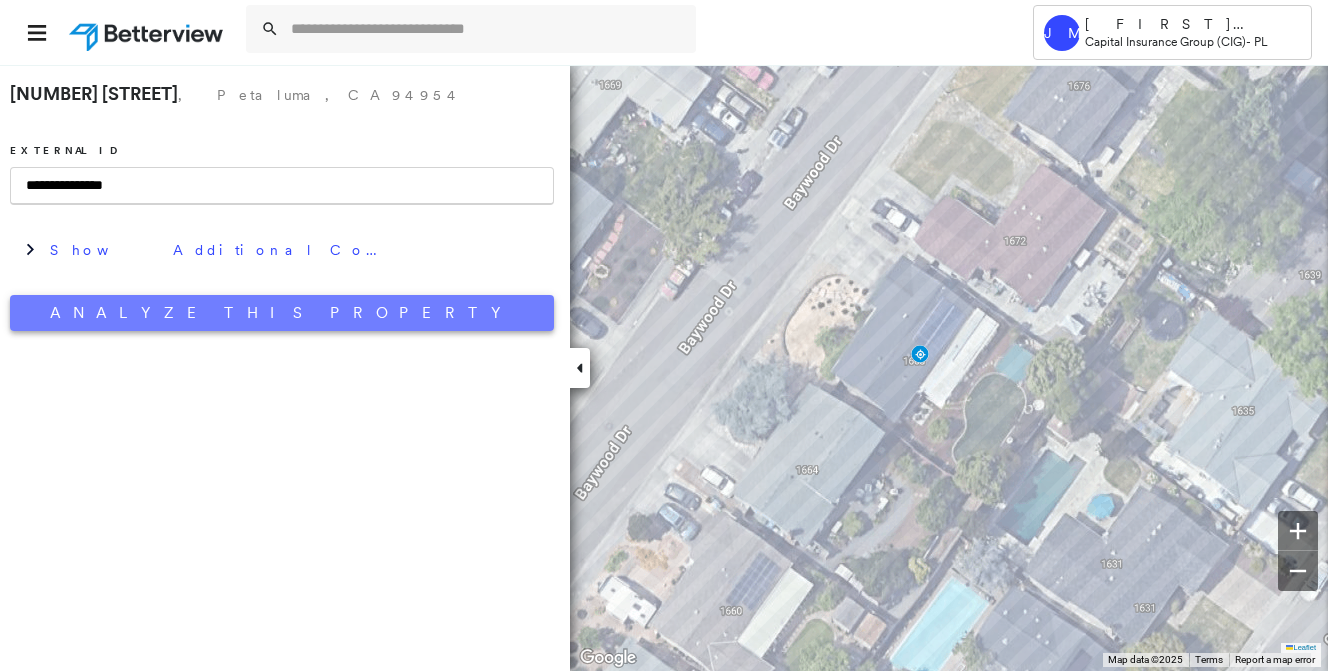 type on "**********" 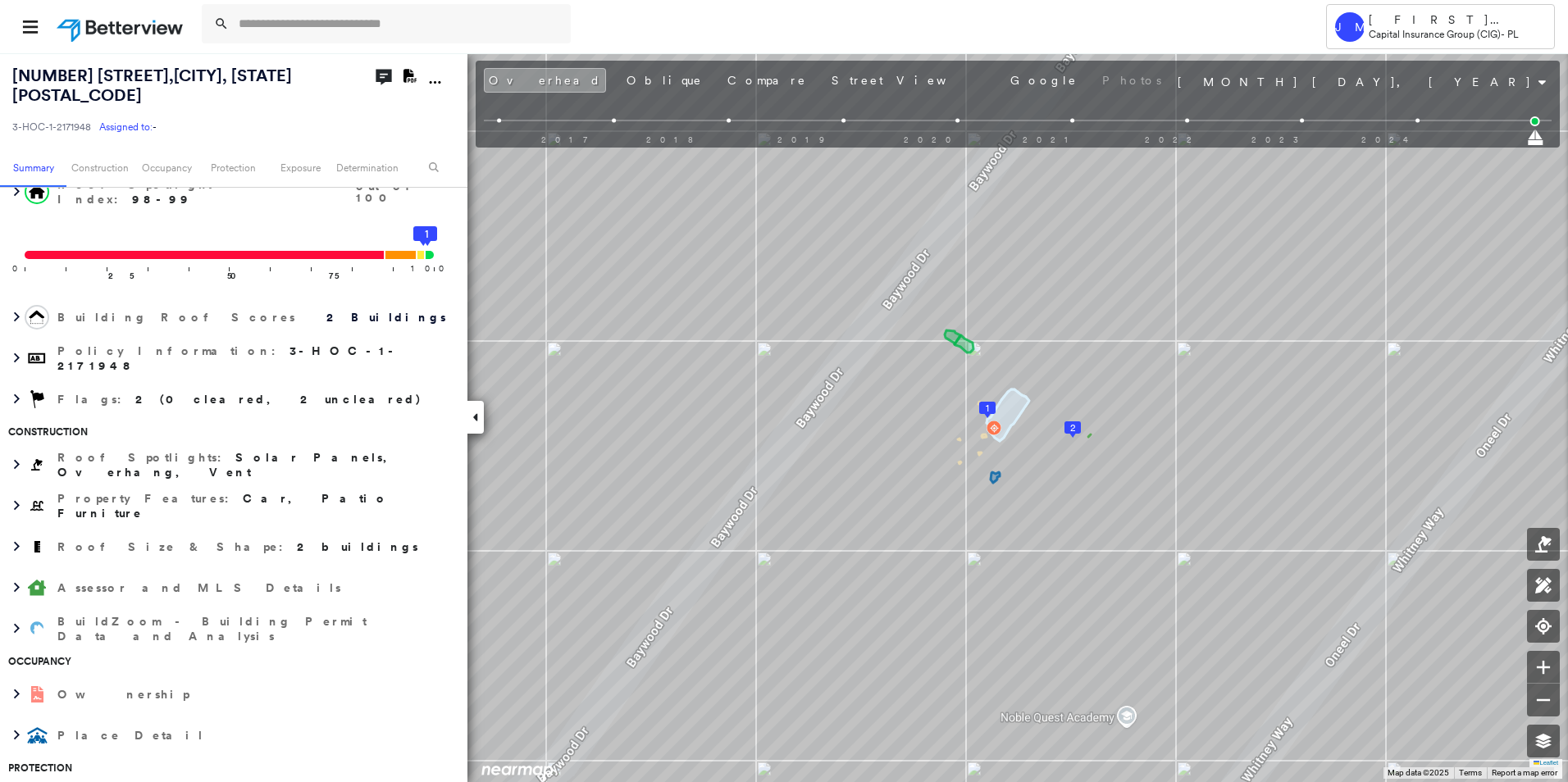 scroll, scrollTop: 164, scrollLeft: 0, axis: vertical 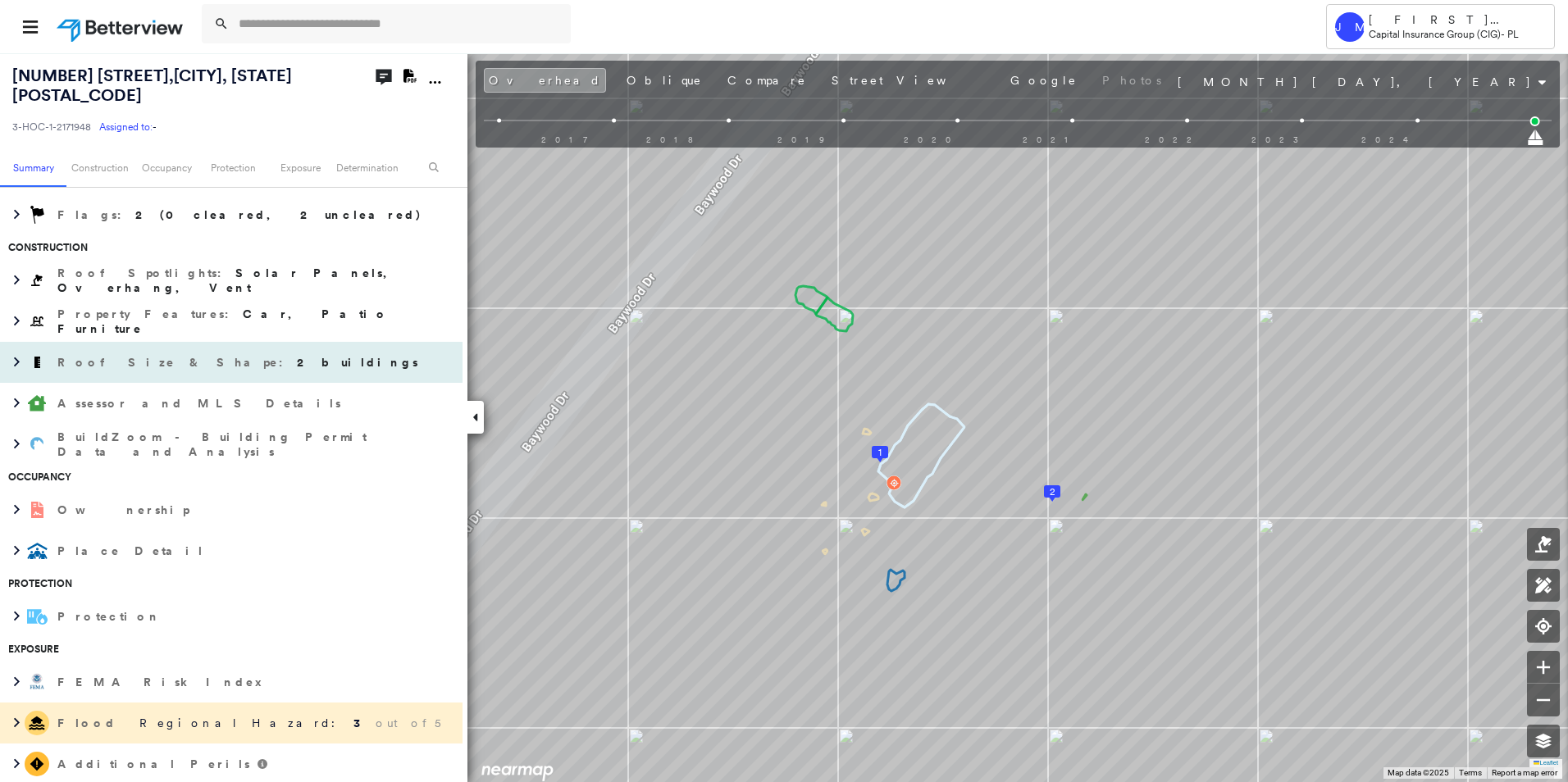 click on "Roof Size & Shape :  2 buildings" at bounding box center (239, 362) 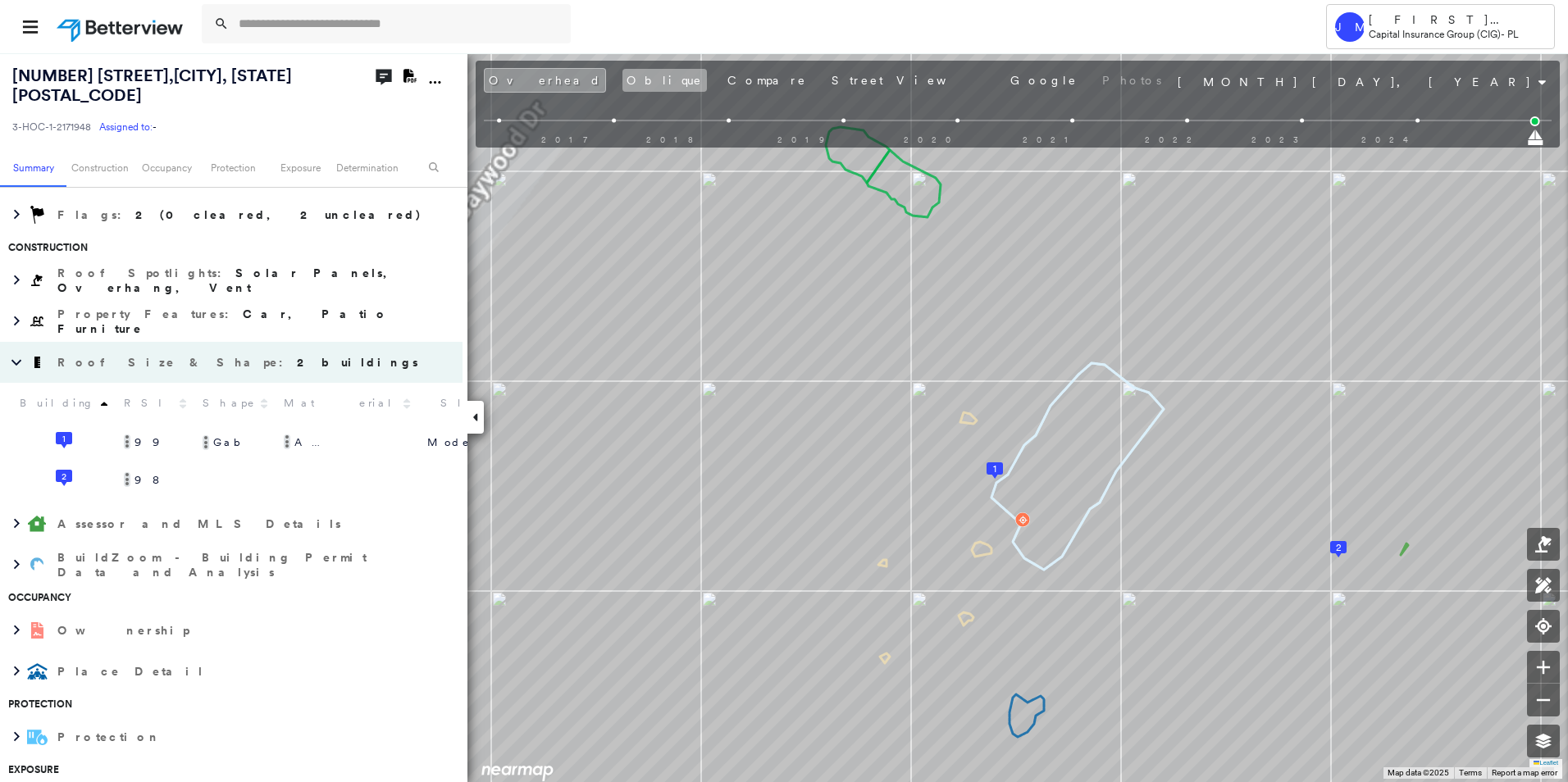 click on "Oblique" at bounding box center (664, 80) 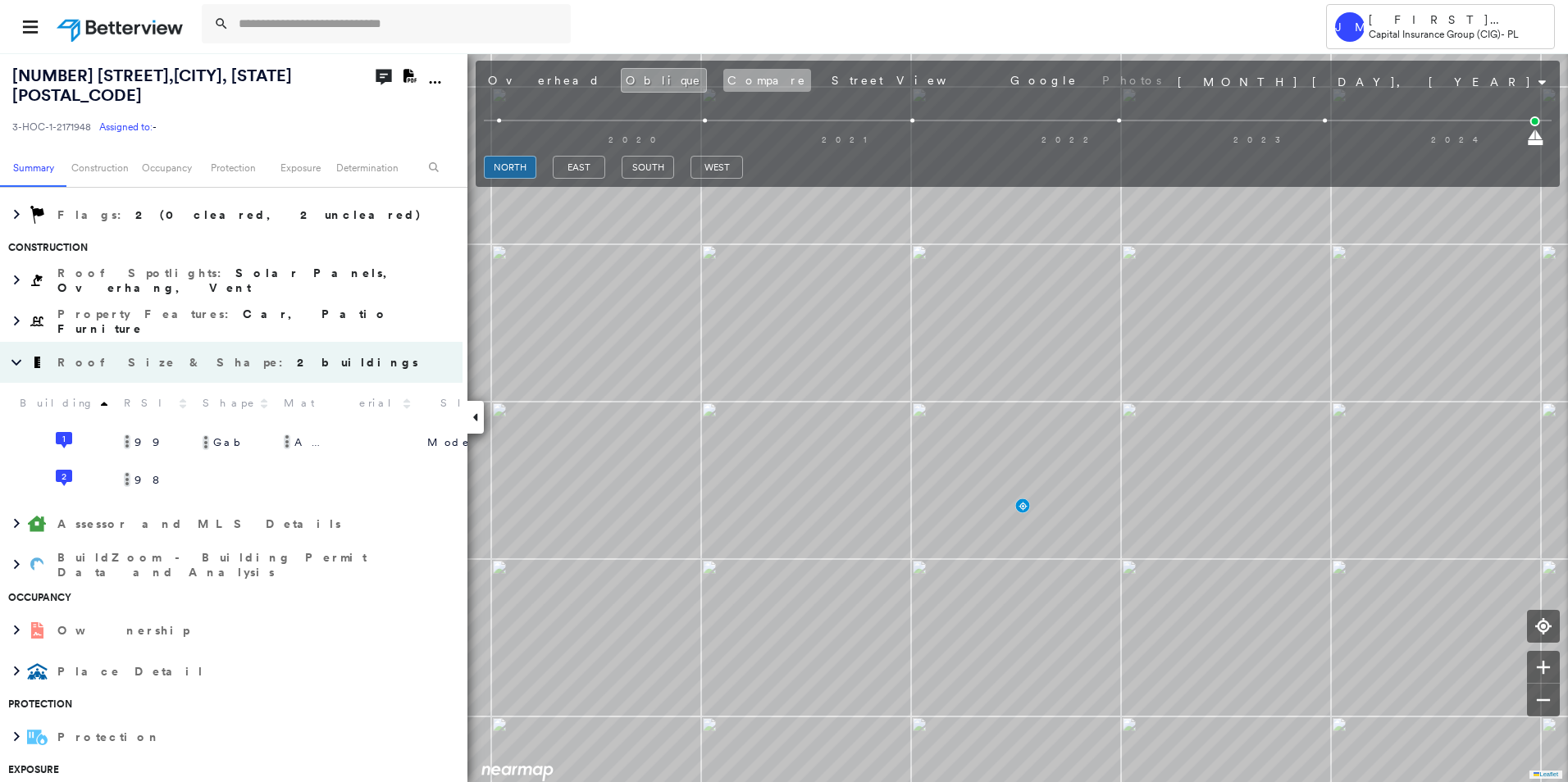 click on "Compare" at bounding box center [767, 80] 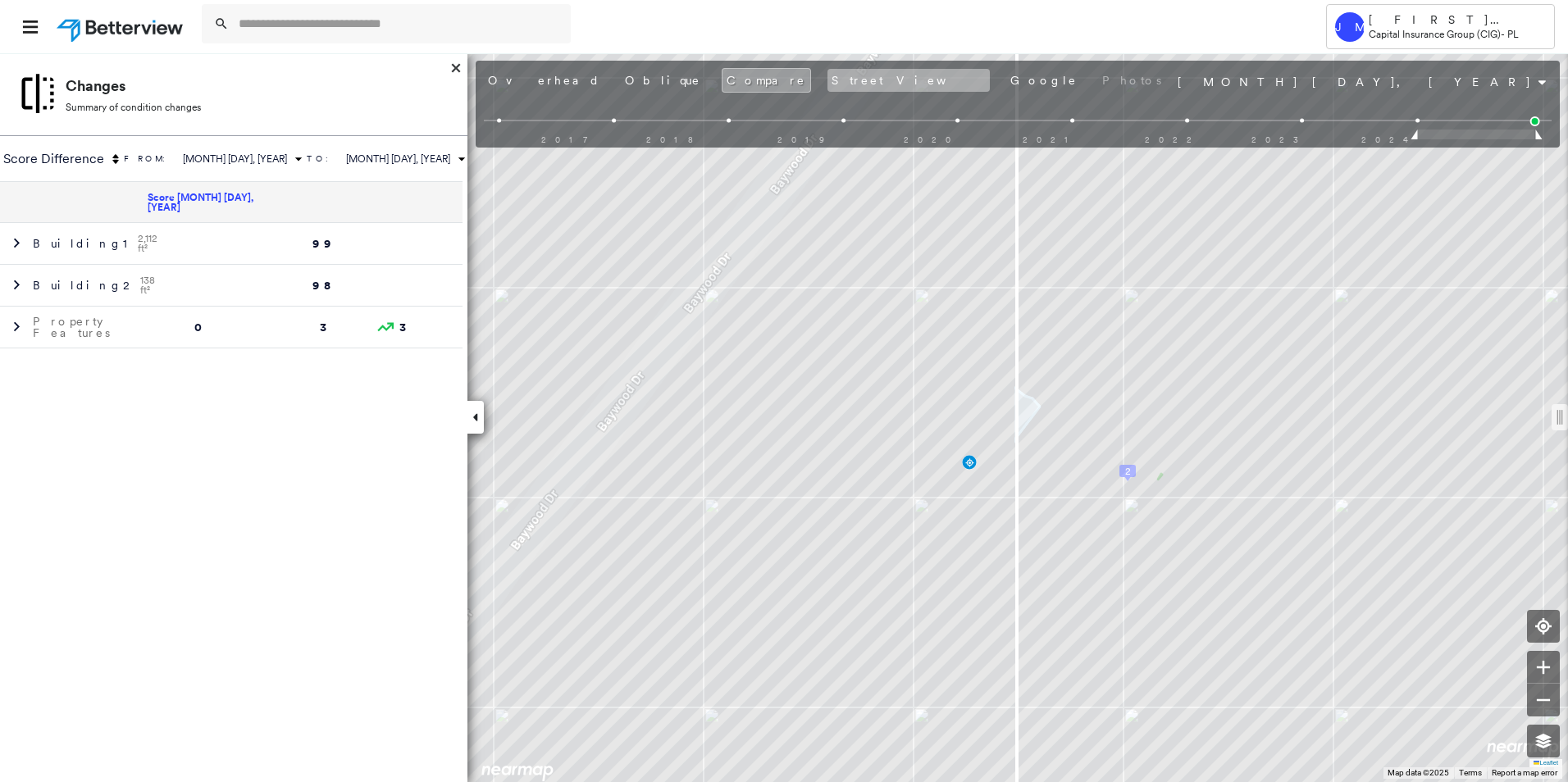 click on "Street View" at bounding box center (909, 80) 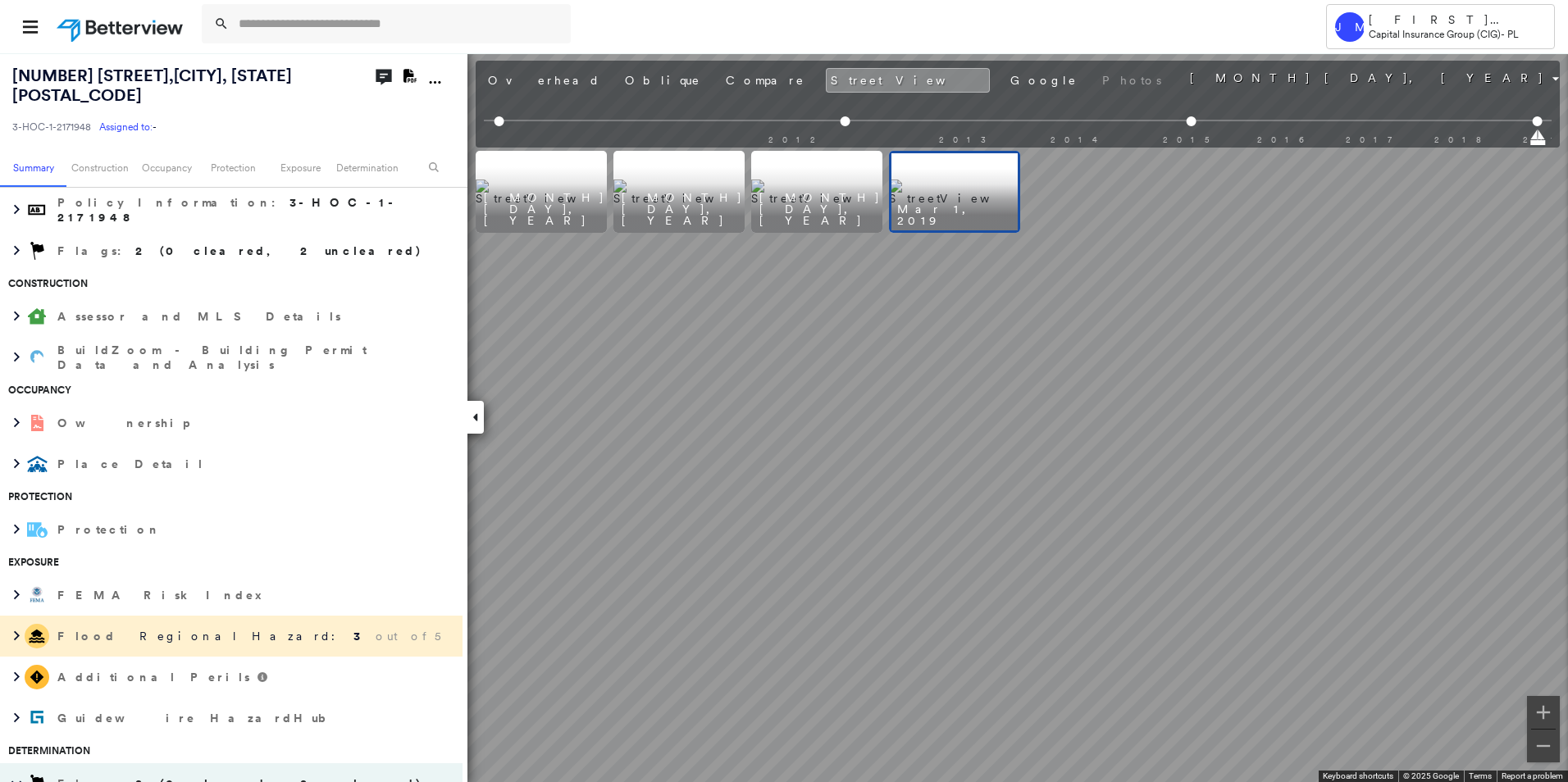 click on "Overhead Oblique Compare Street View Google Photos" at bounding box center [824, 80] 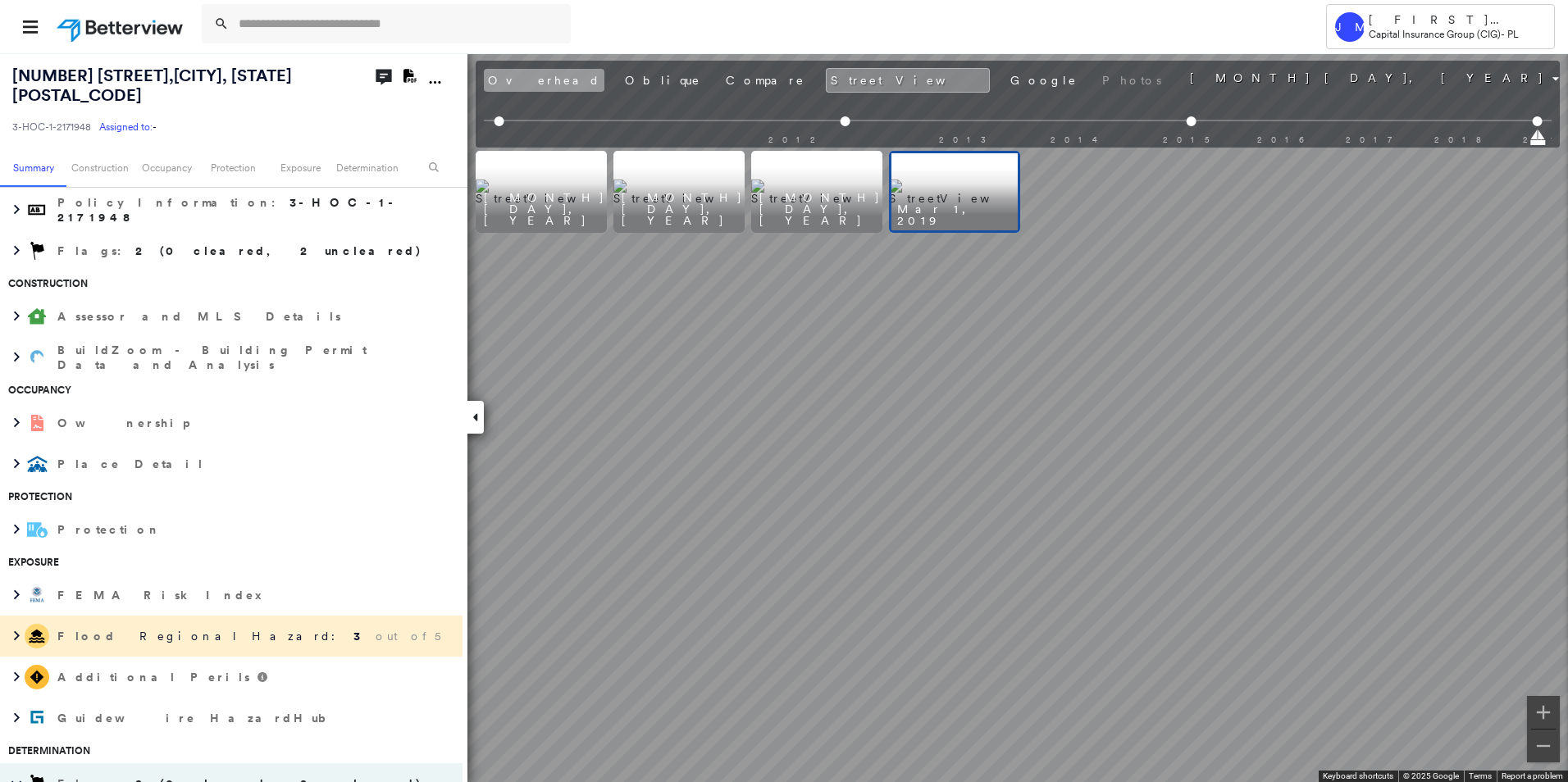 click on "Overhead" at bounding box center [544, 80] 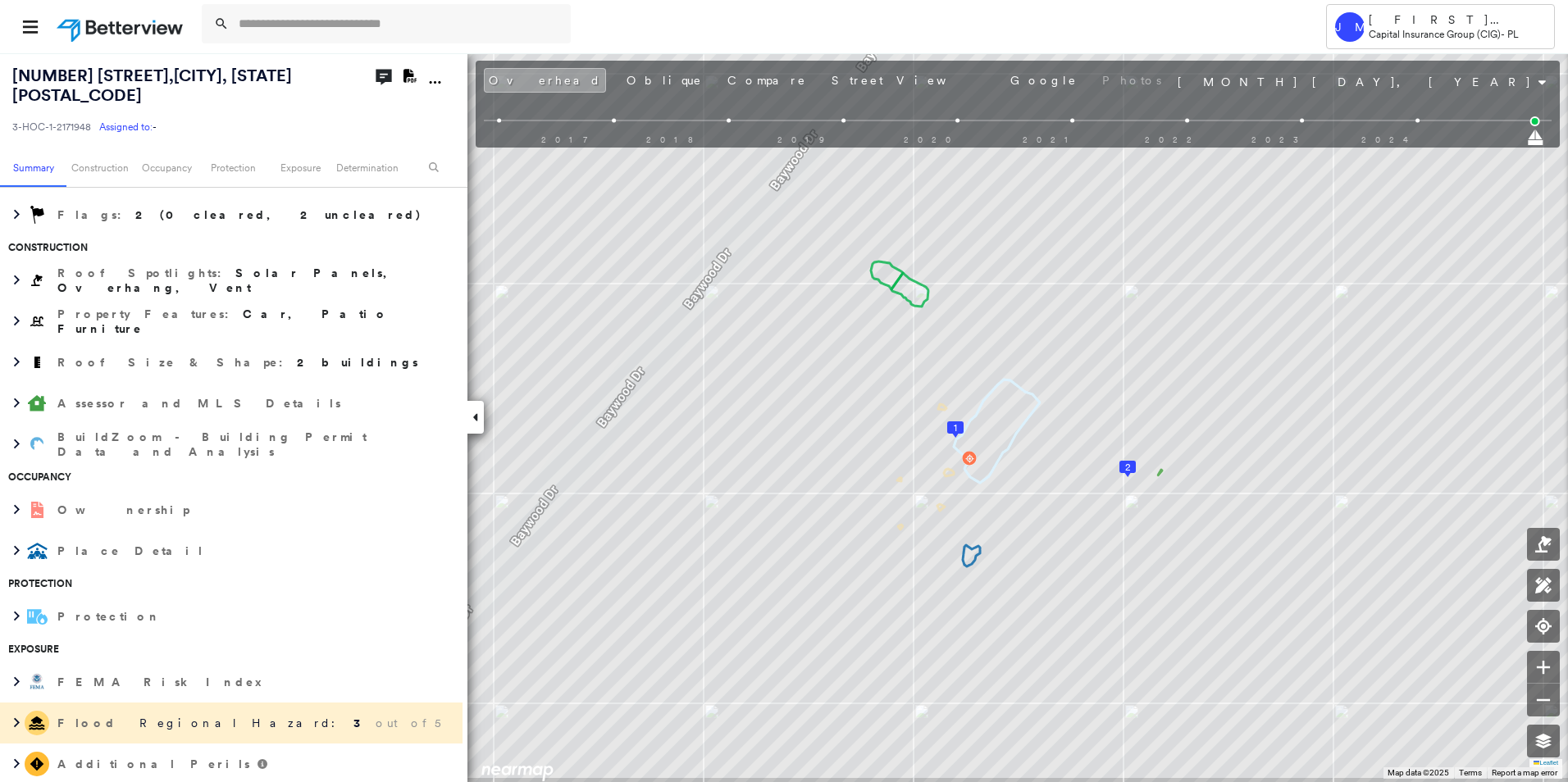 click on "Overhead Oblique Compare Street View Google Photos" at bounding box center [824, 80] 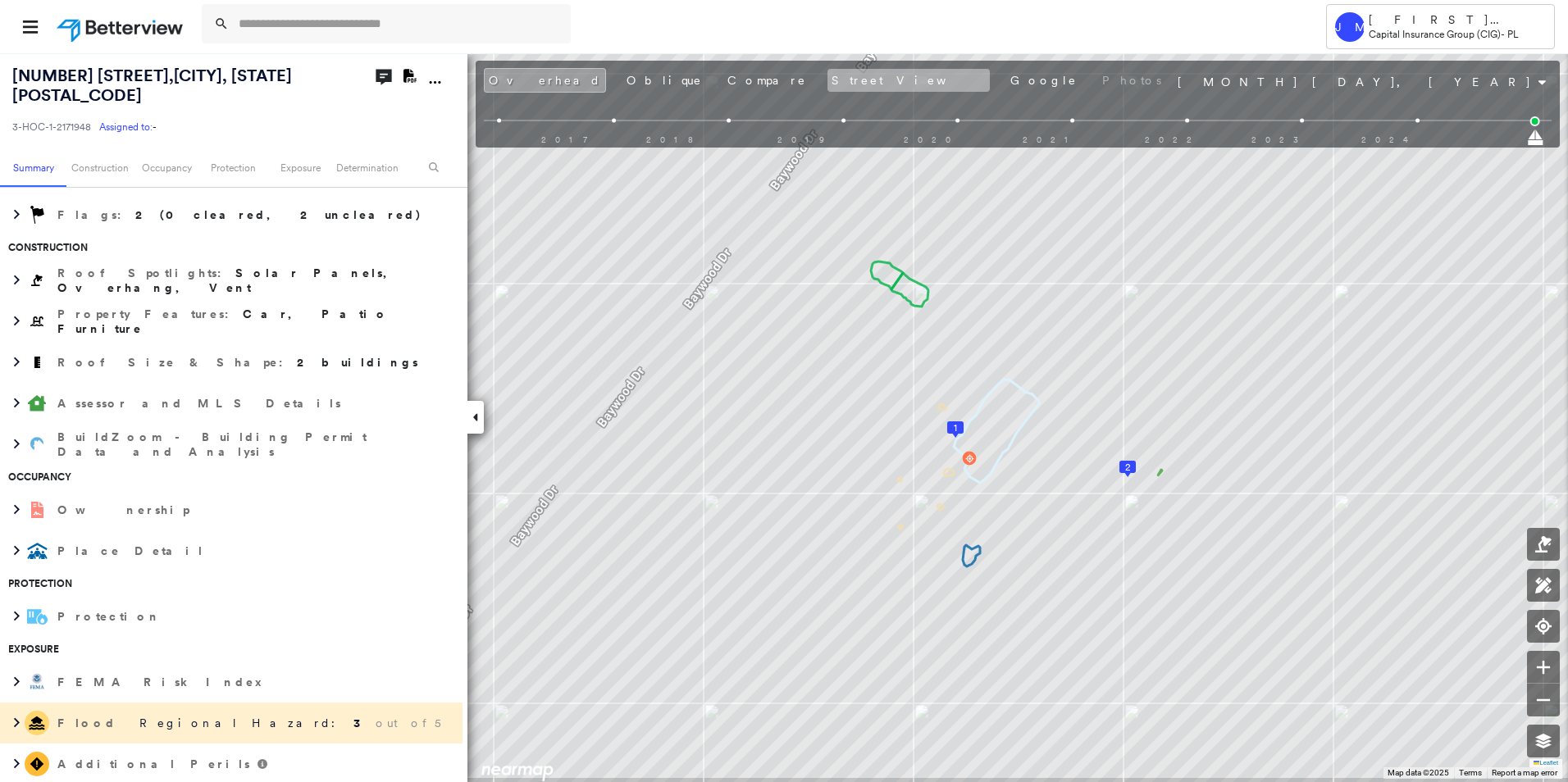 click on "Street View" at bounding box center (909, 80) 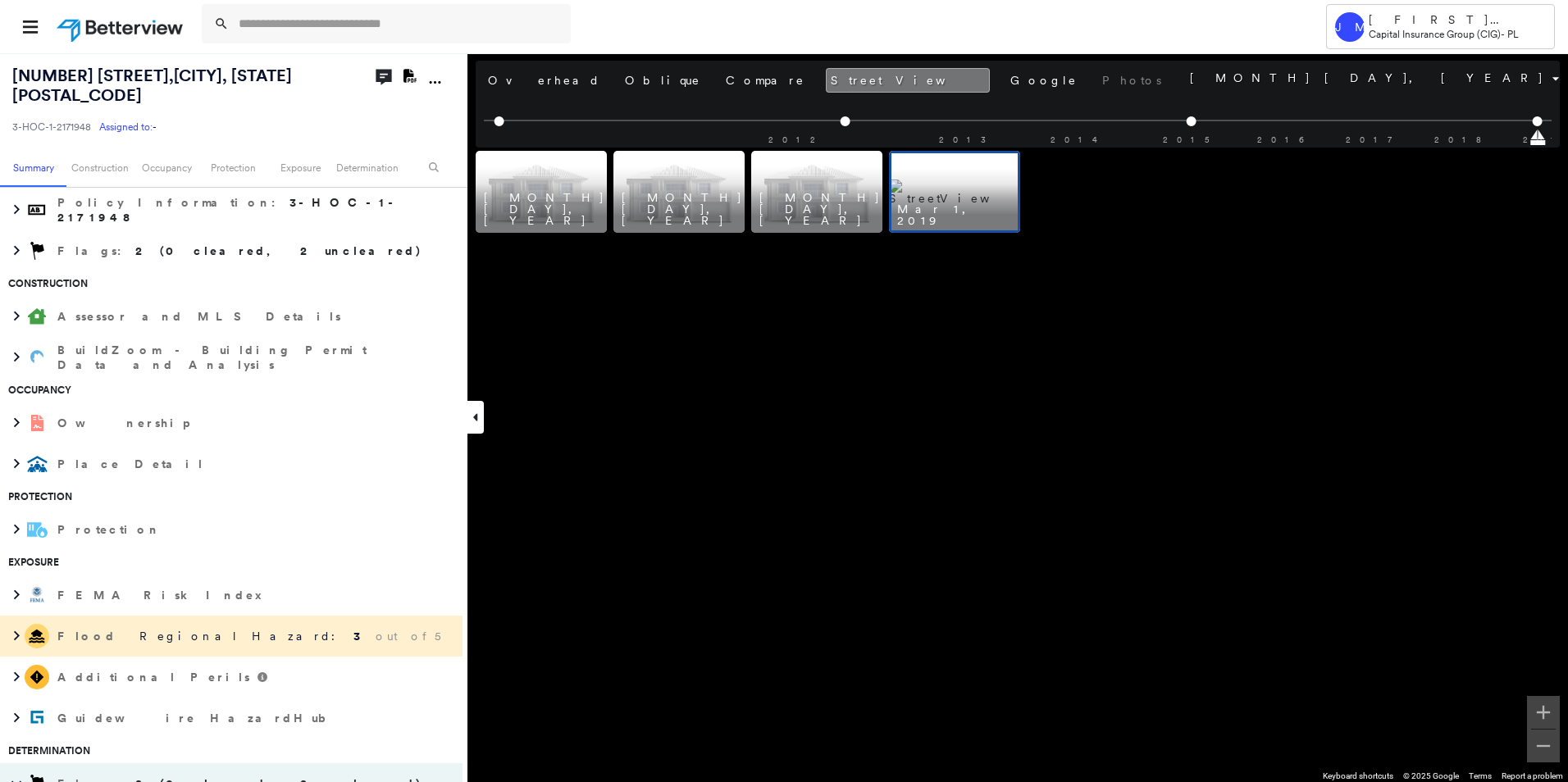 click on "Street View" at bounding box center (908, 80) 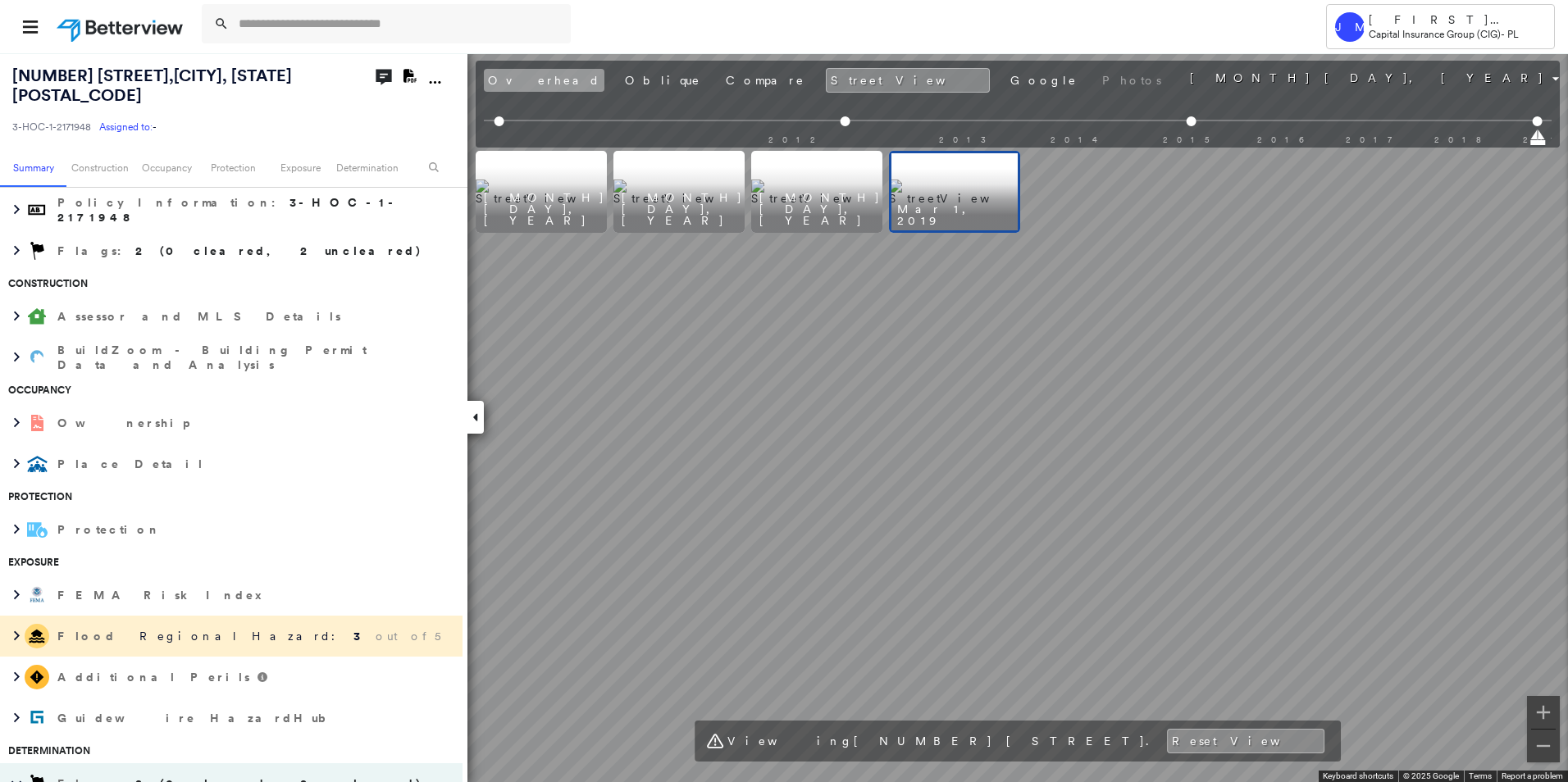 click on "Overhead" at bounding box center [544, 80] 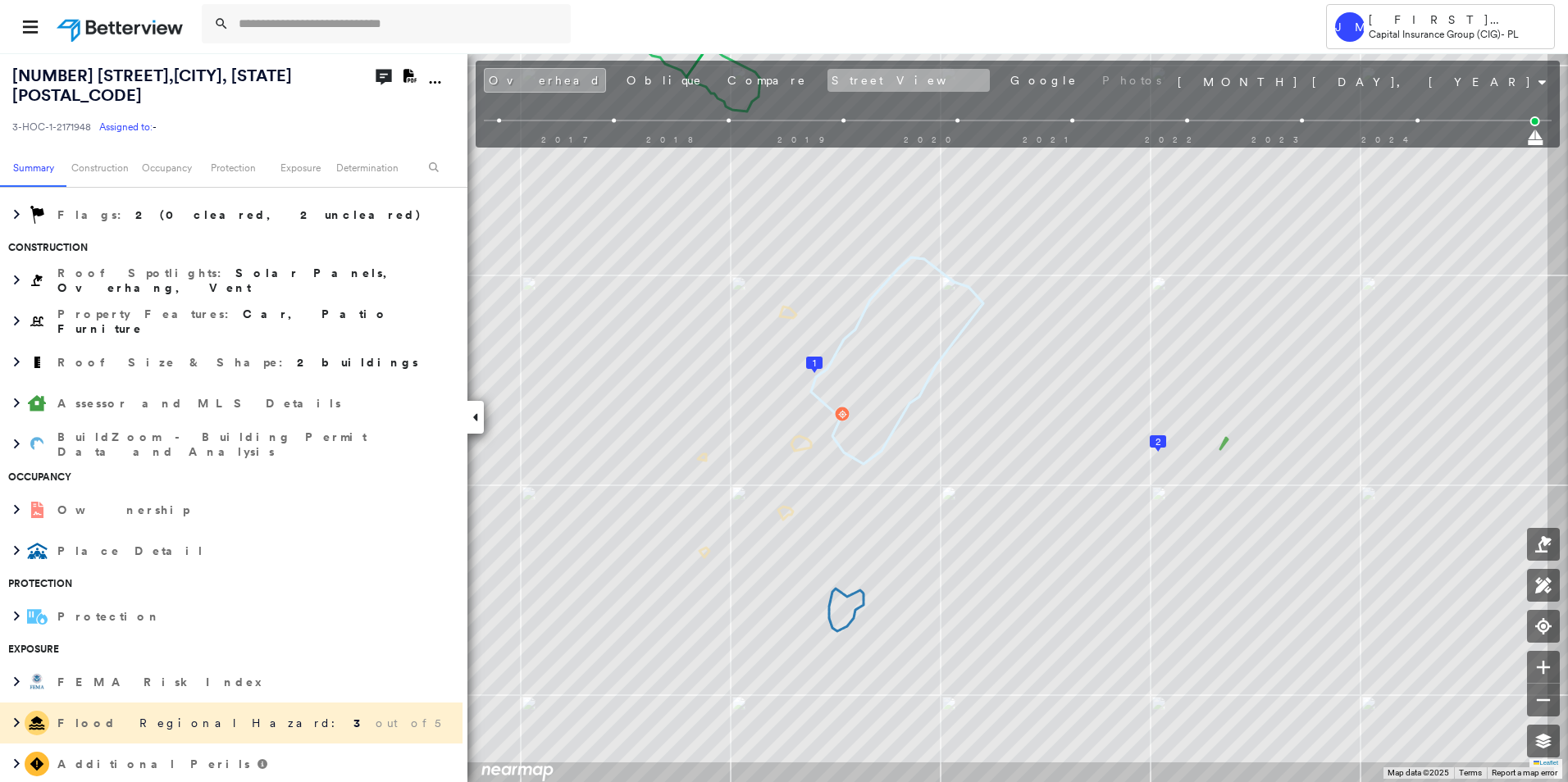 click on "Street View" at bounding box center [909, 80] 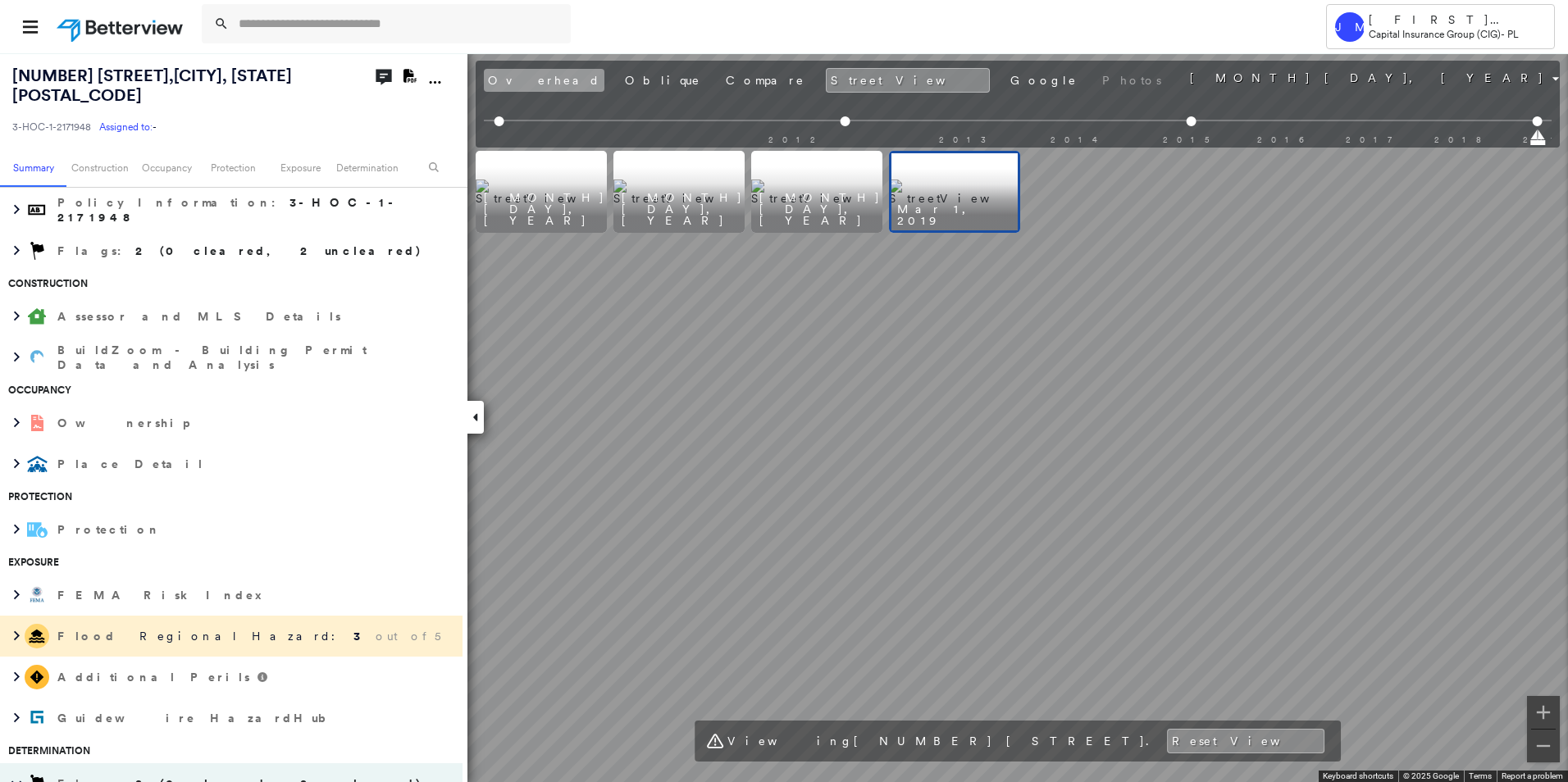 click on "Overhead" at bounding box center [544, 80] 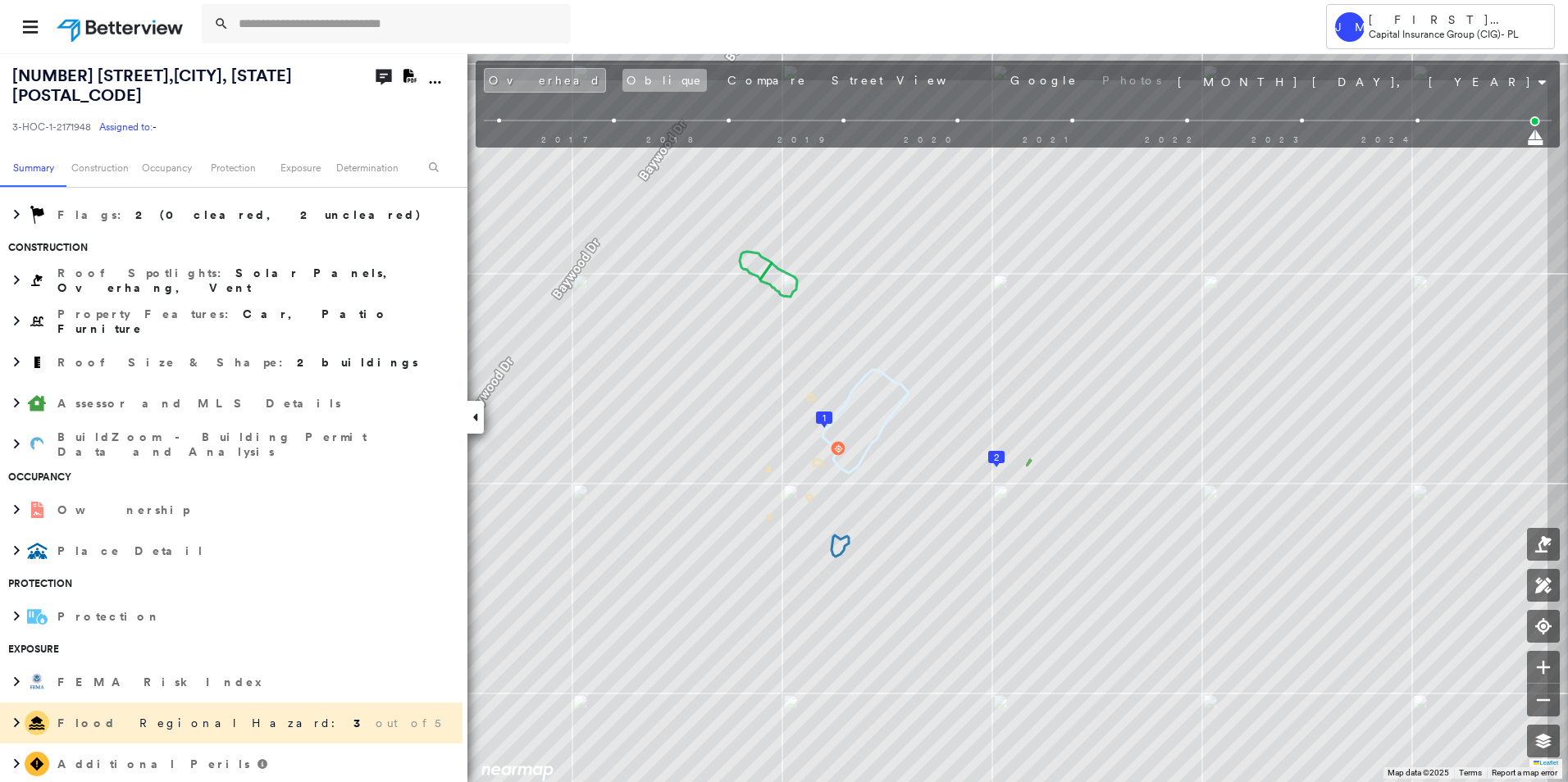click on "Oblique" at bounding box center [664, 80] 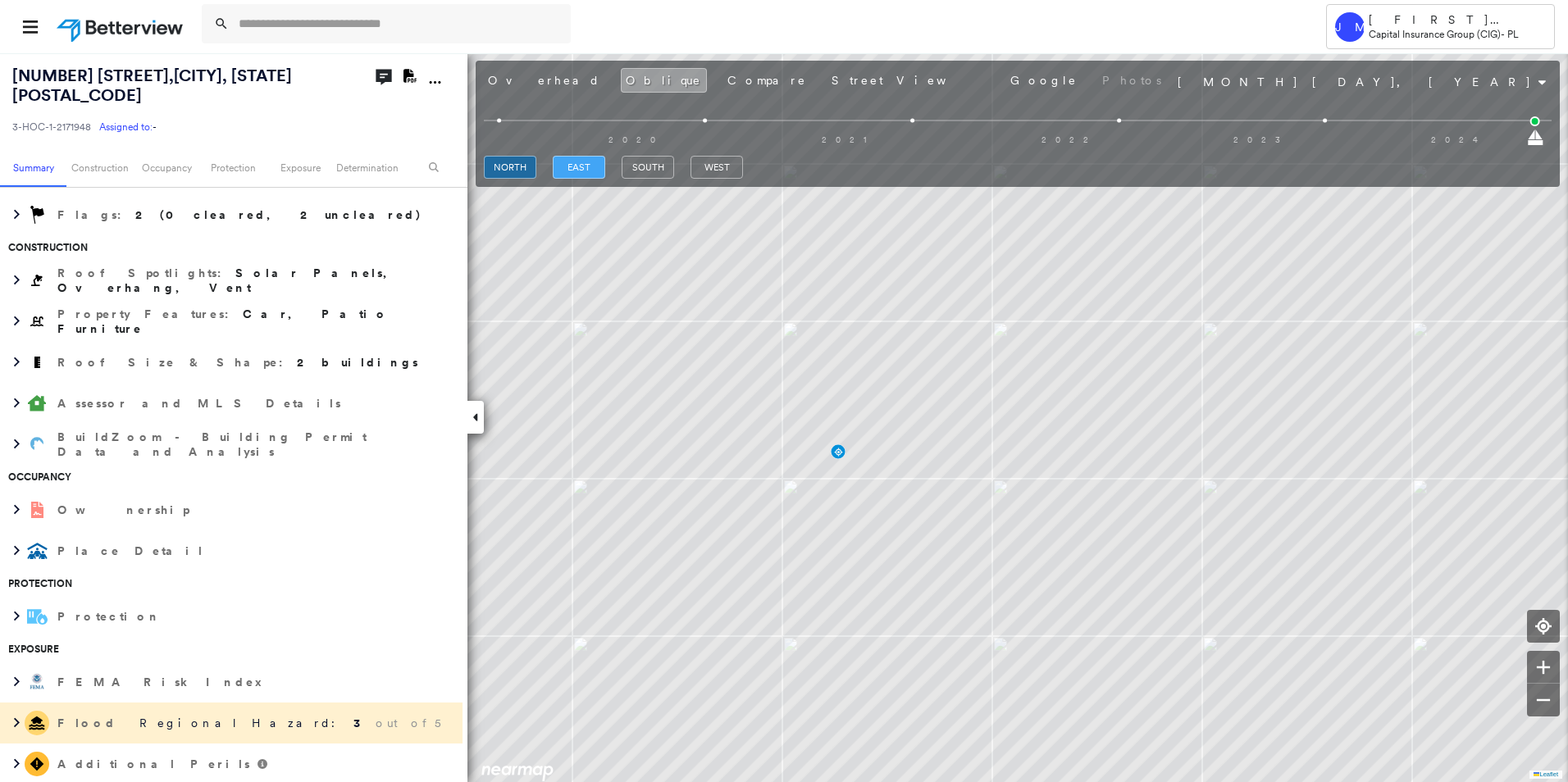 click on "east" at bounding box center [579, 167] 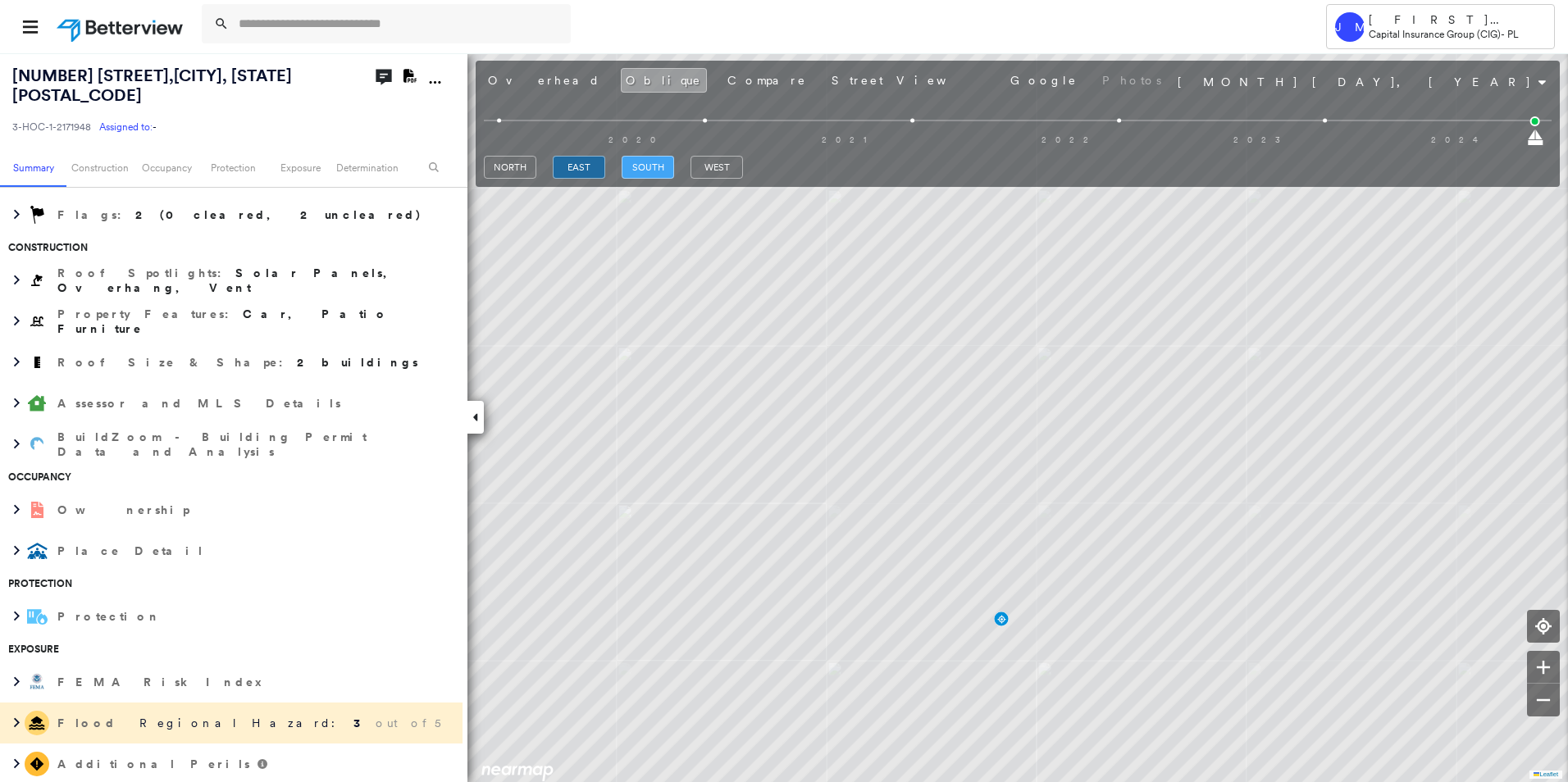 click on "south" at bounding box center (648, 167) 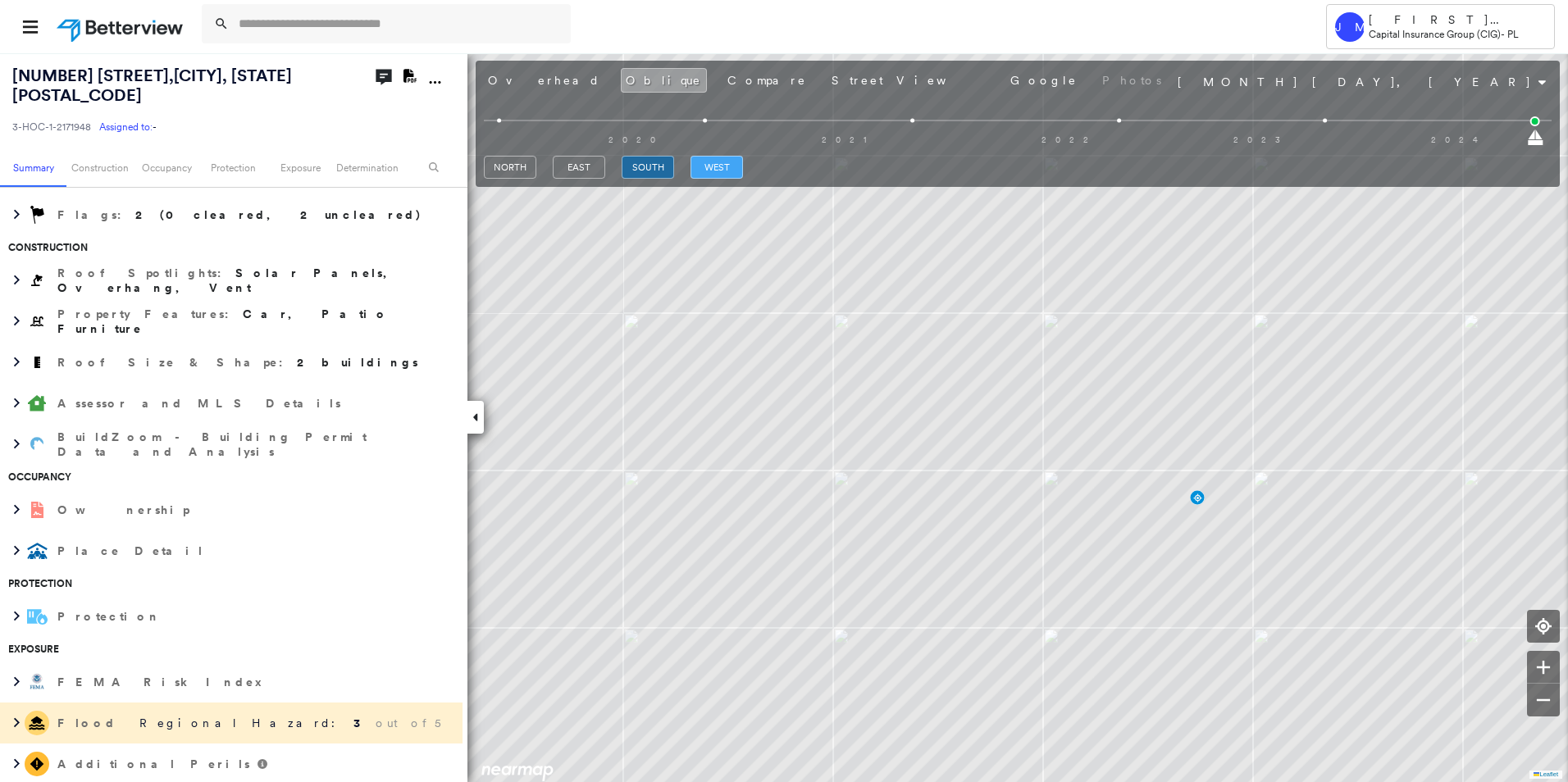 click on "west" at bounding box center [717, 167] 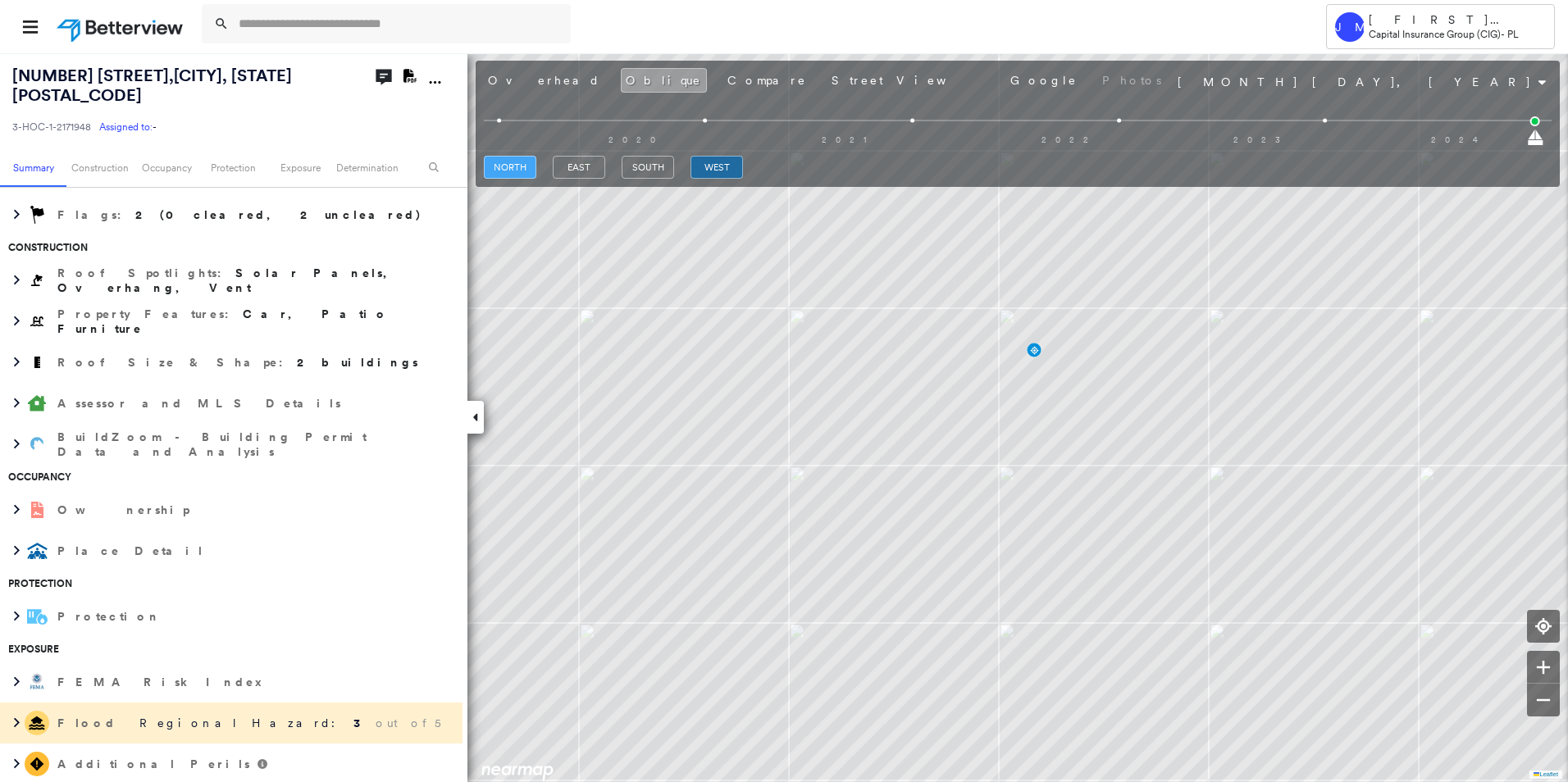 click on "north" at bounding box center [510, 167] 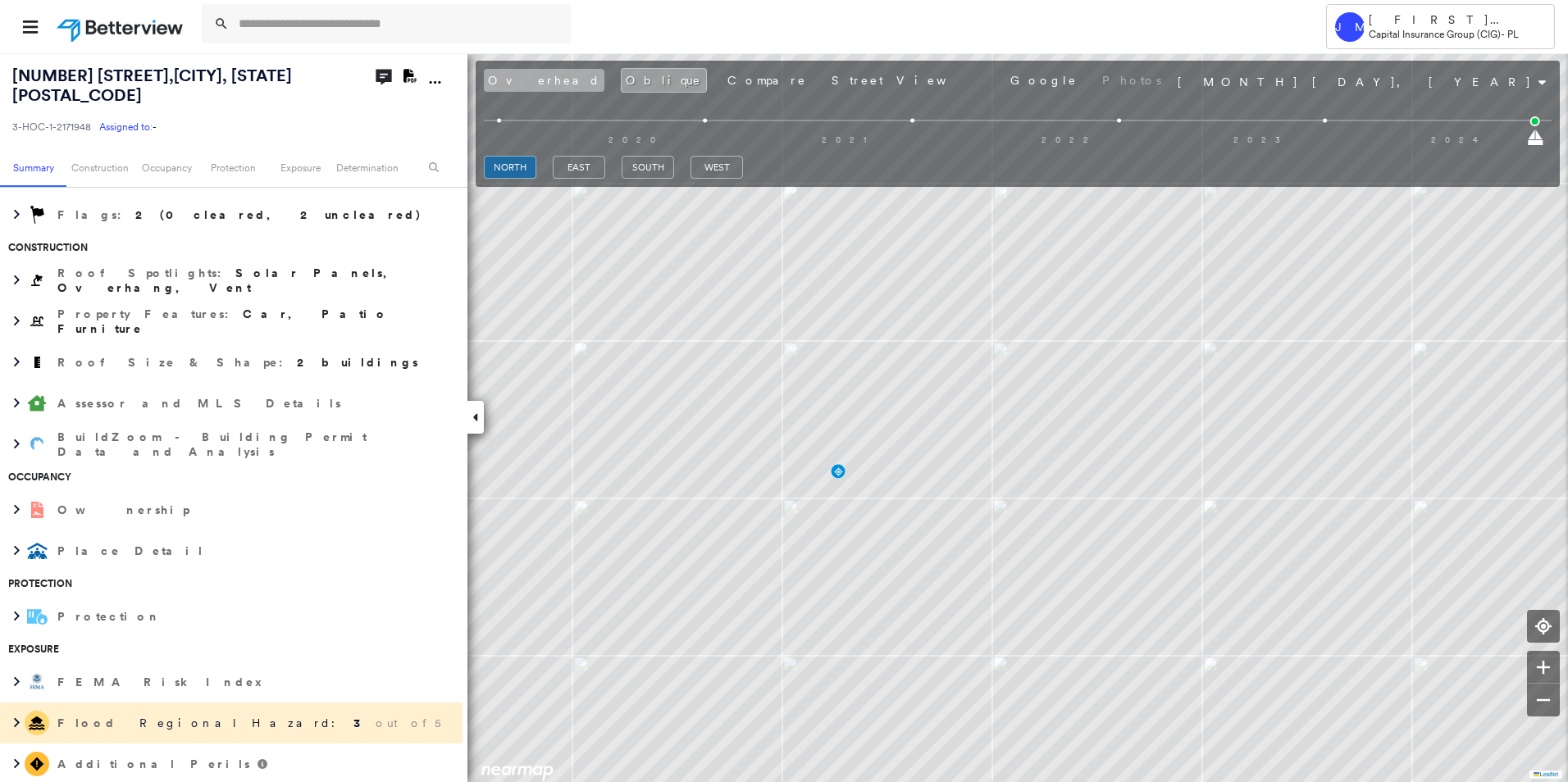 click on "Overhead" at bounding box center [544, 80] 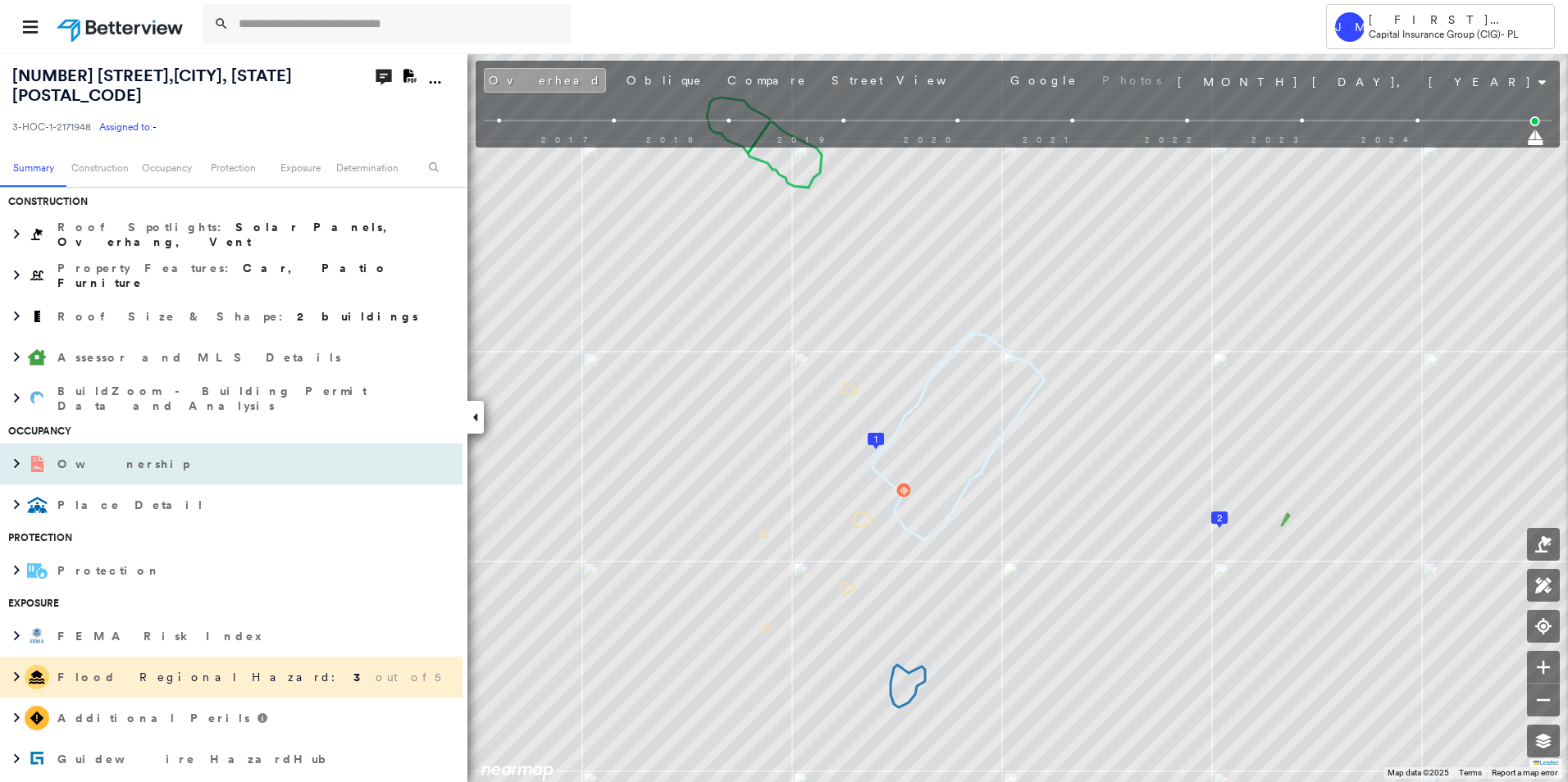 scroll, scrollTop: 410, scrollLeft: 0, axis: vertical 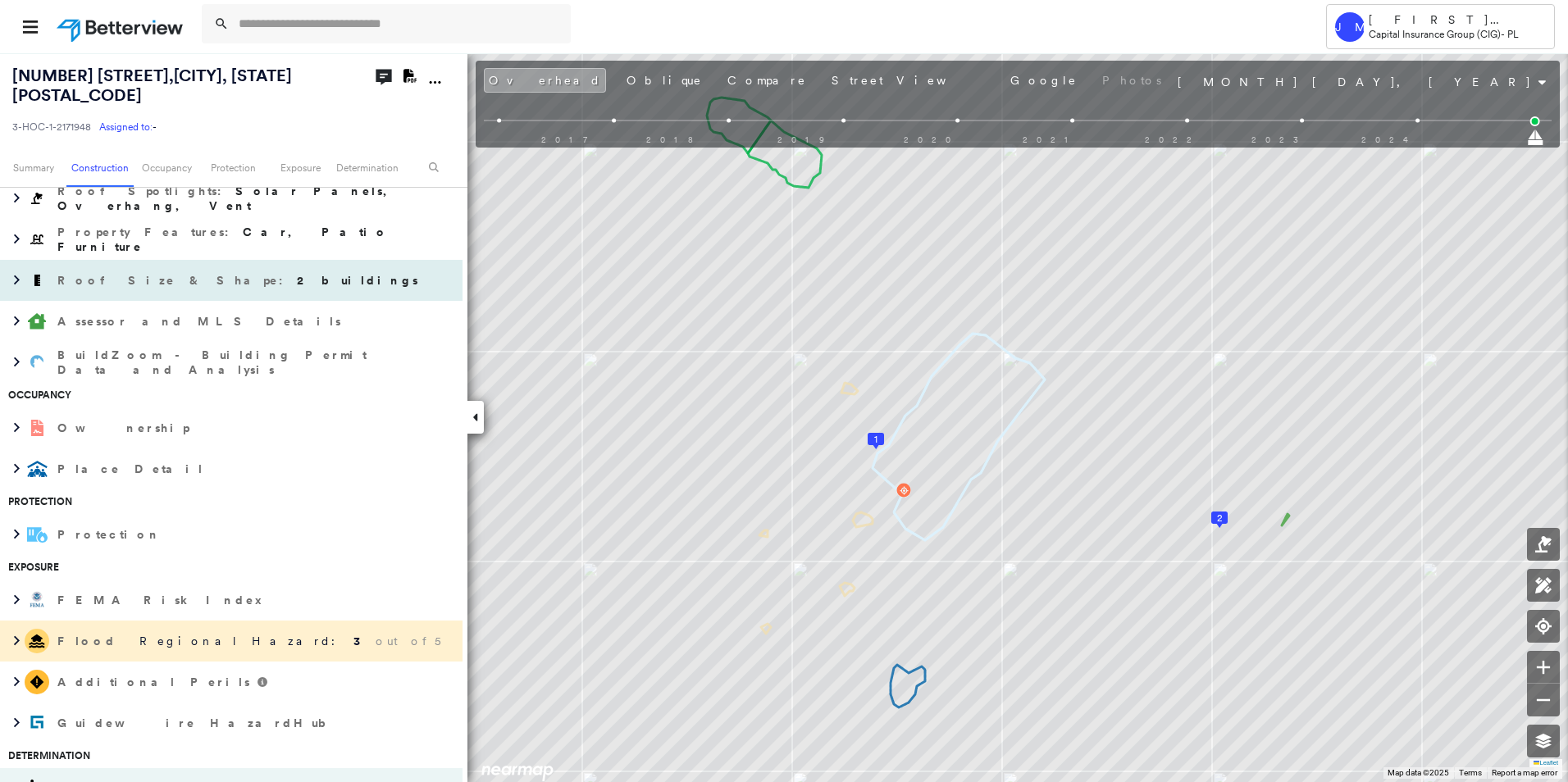 click on "Roof Size & Shape :  2 buildings" at bounding box center [239, 280] 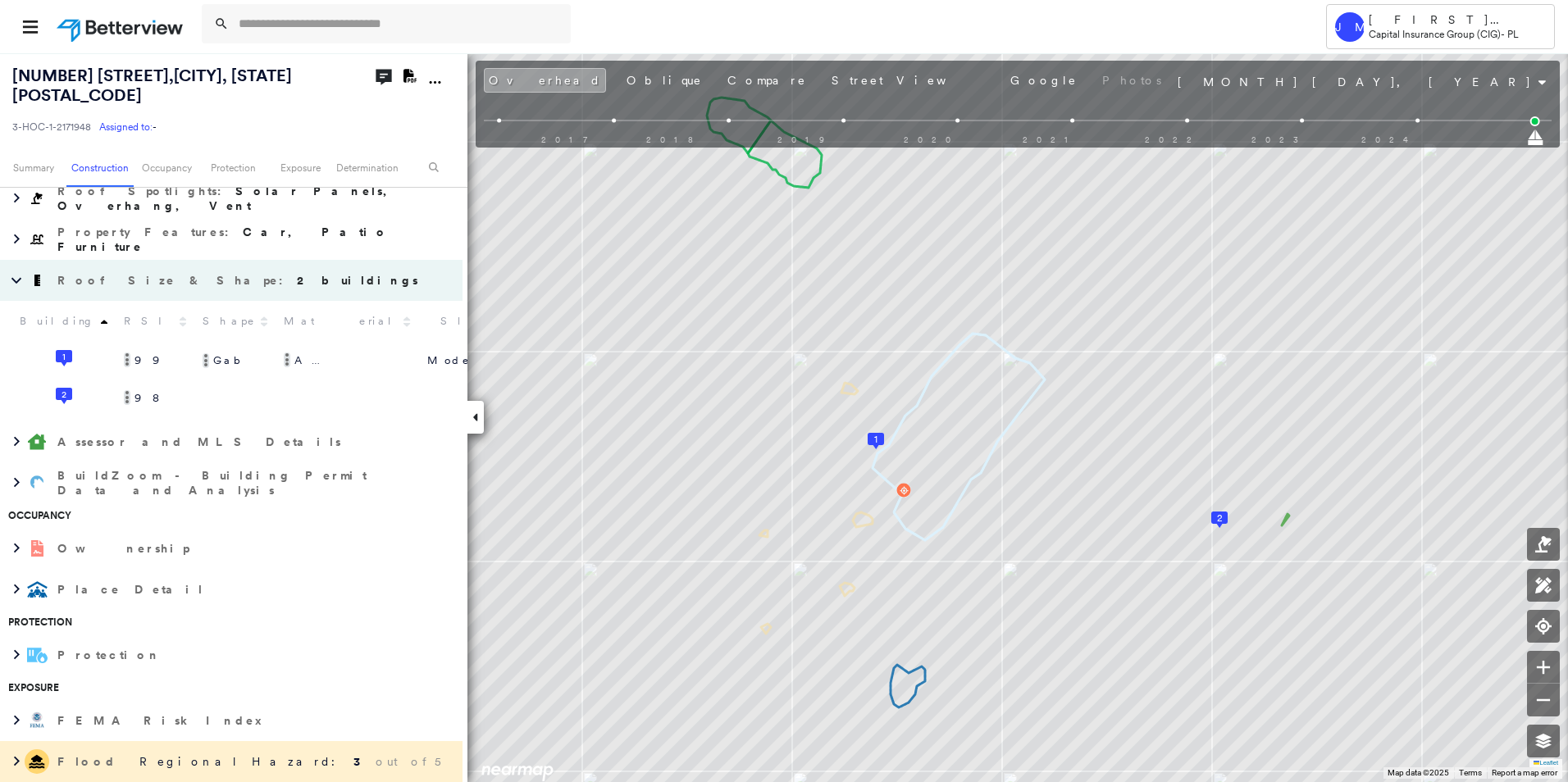 click on "Roof Size & Shape :  2 buildings" at bounding box center [239, 280] 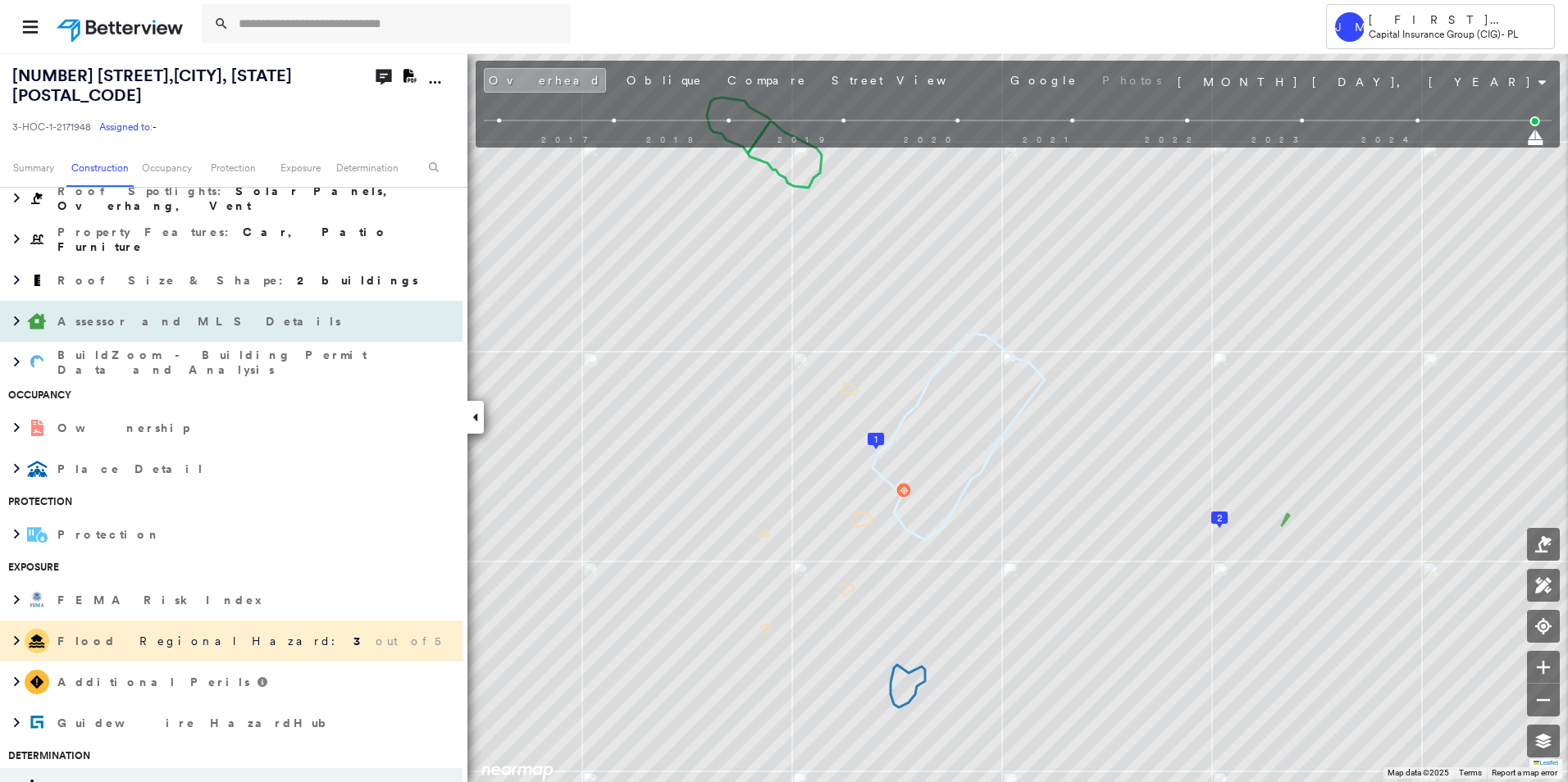 click on "Assessor and MLS Details" at bounding box center [201, 321] 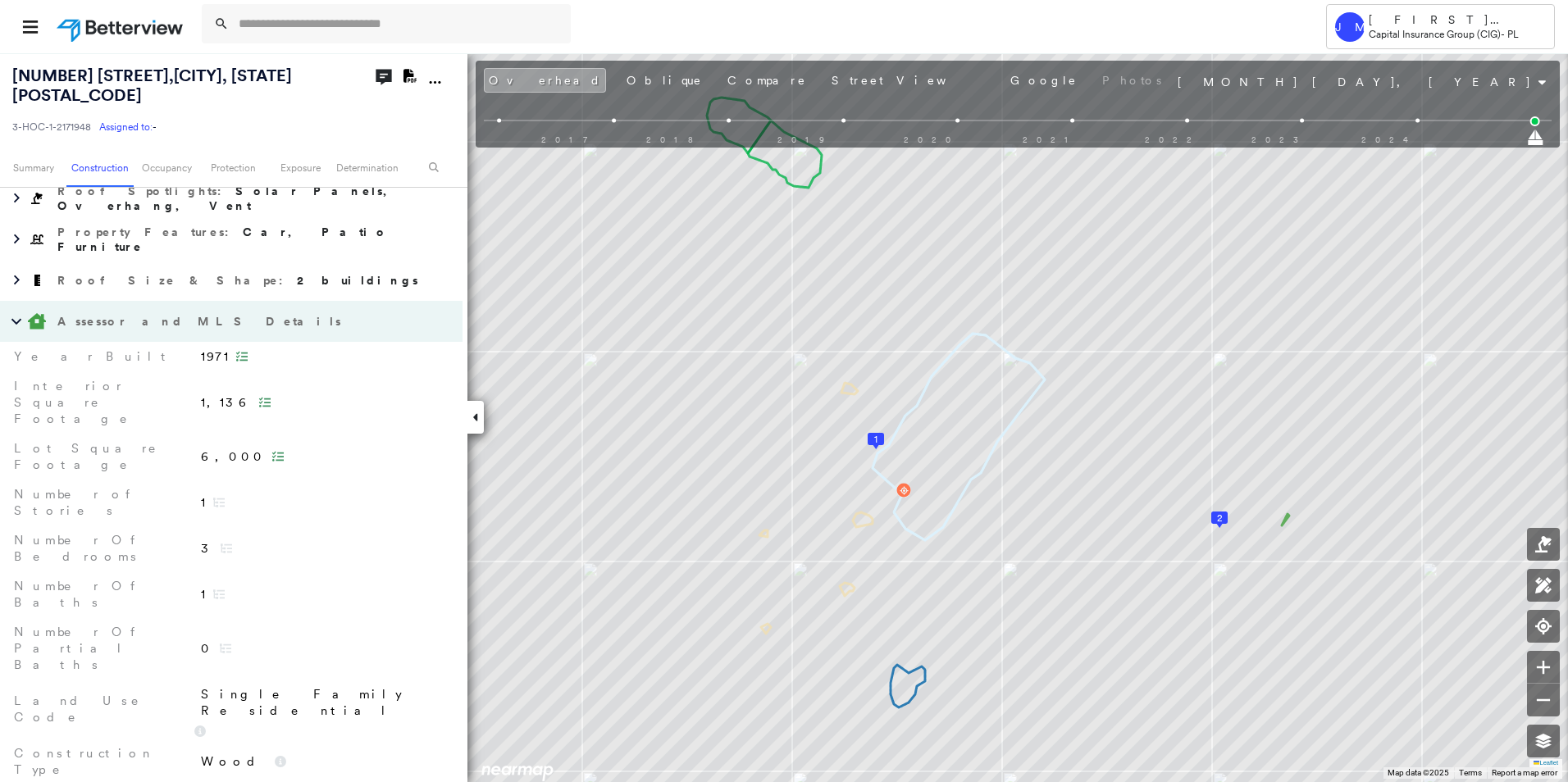 click on "Assessor and MLS Details" at bounding box center (201, 321) 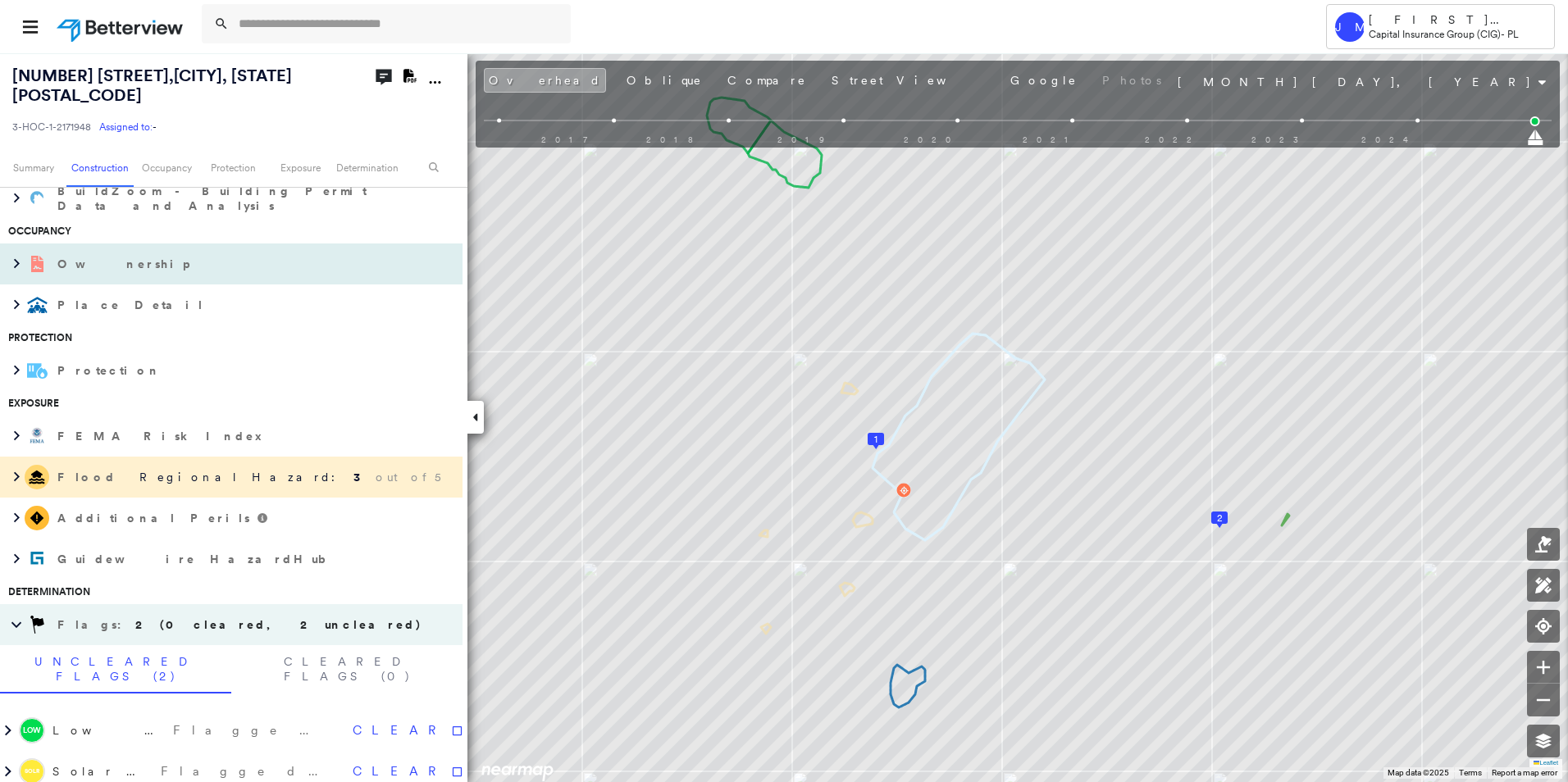 scroll, scrollTop: 492, scrollLeft: 0, axis: vertical 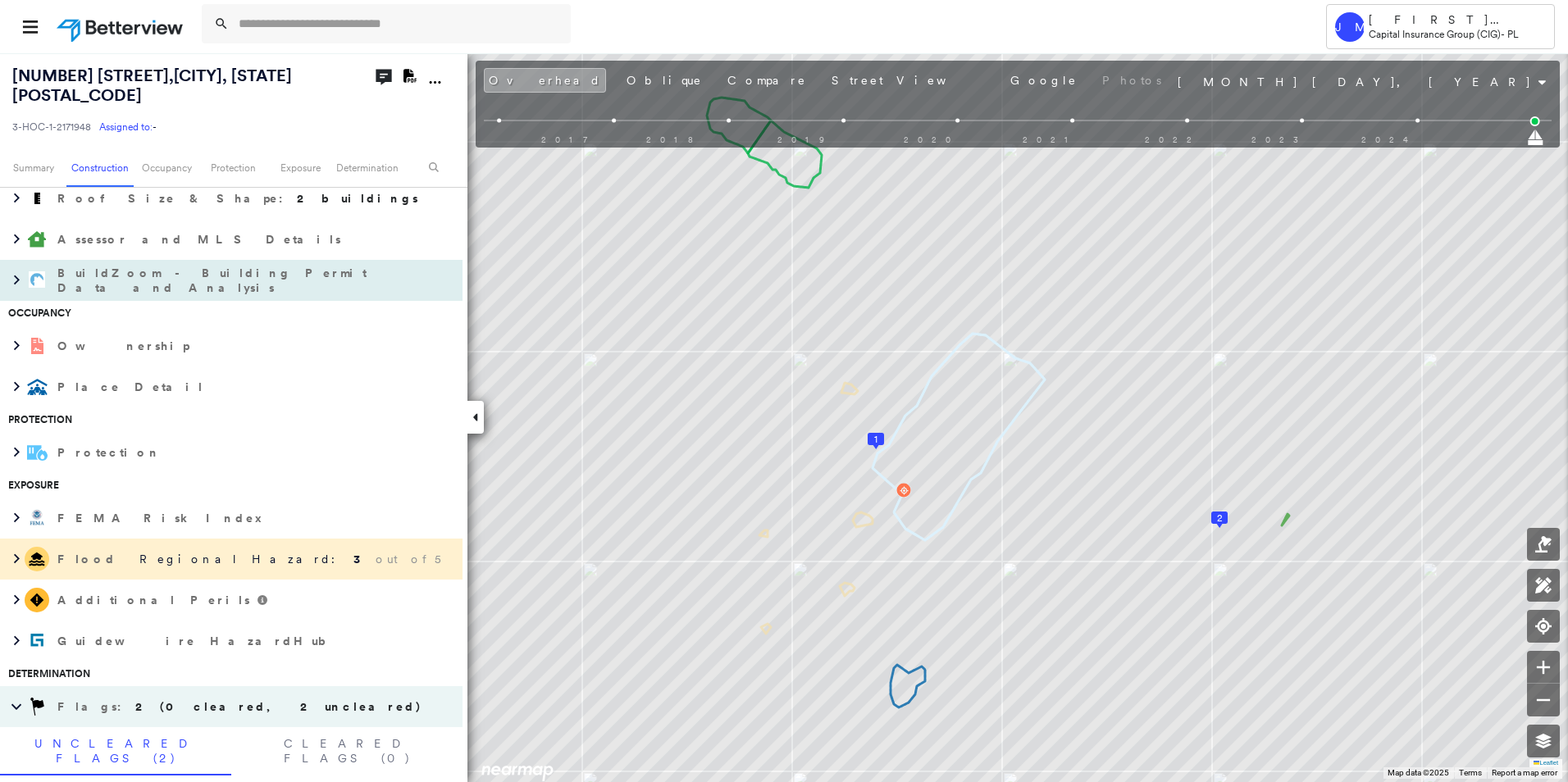 click on "BuildZoom - Building Permit Data and Analysis" at bounding box center [215, 280] 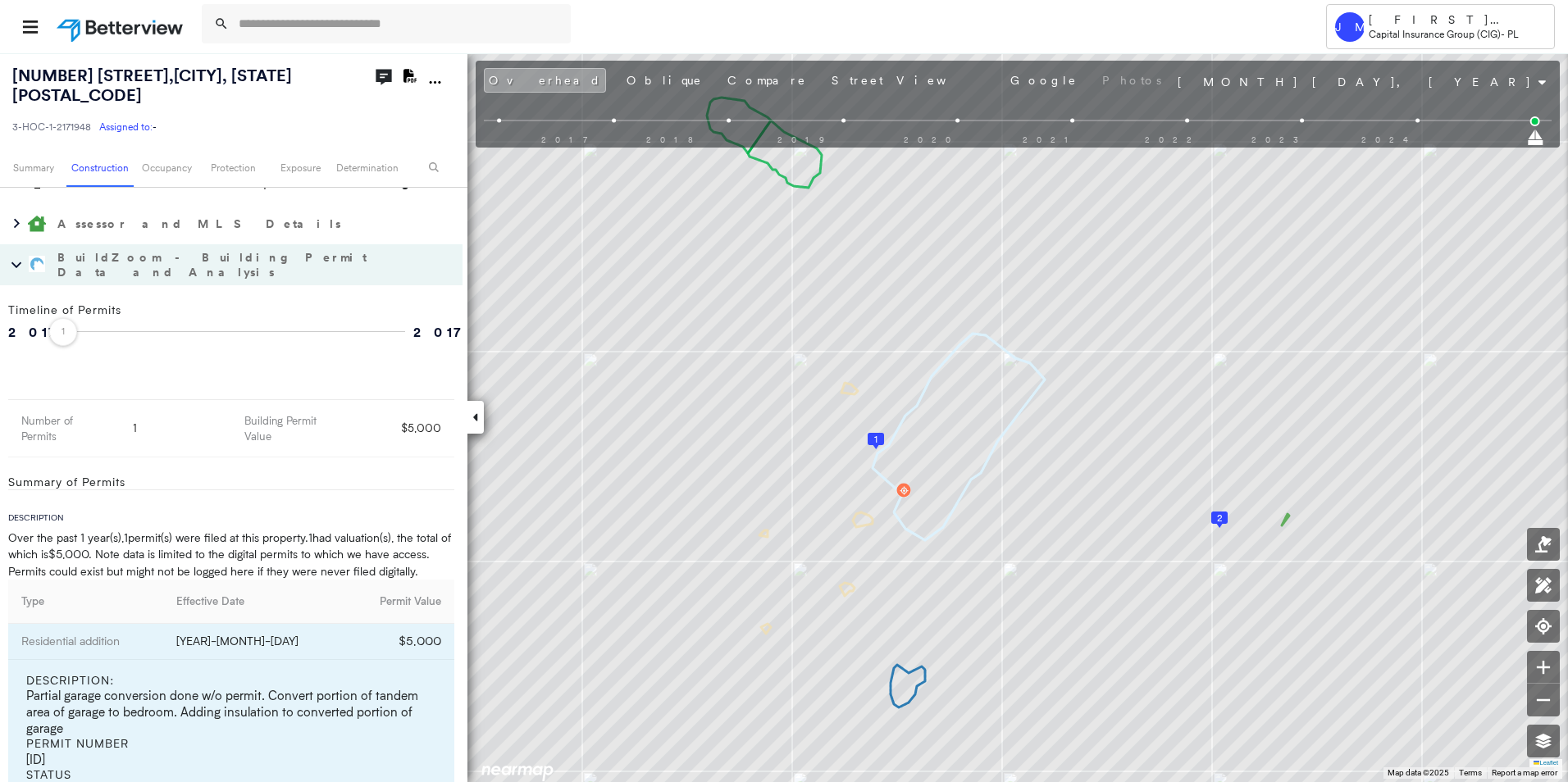 scroll, scrollTop: 492, scrollLeft: 0, axis: vertical 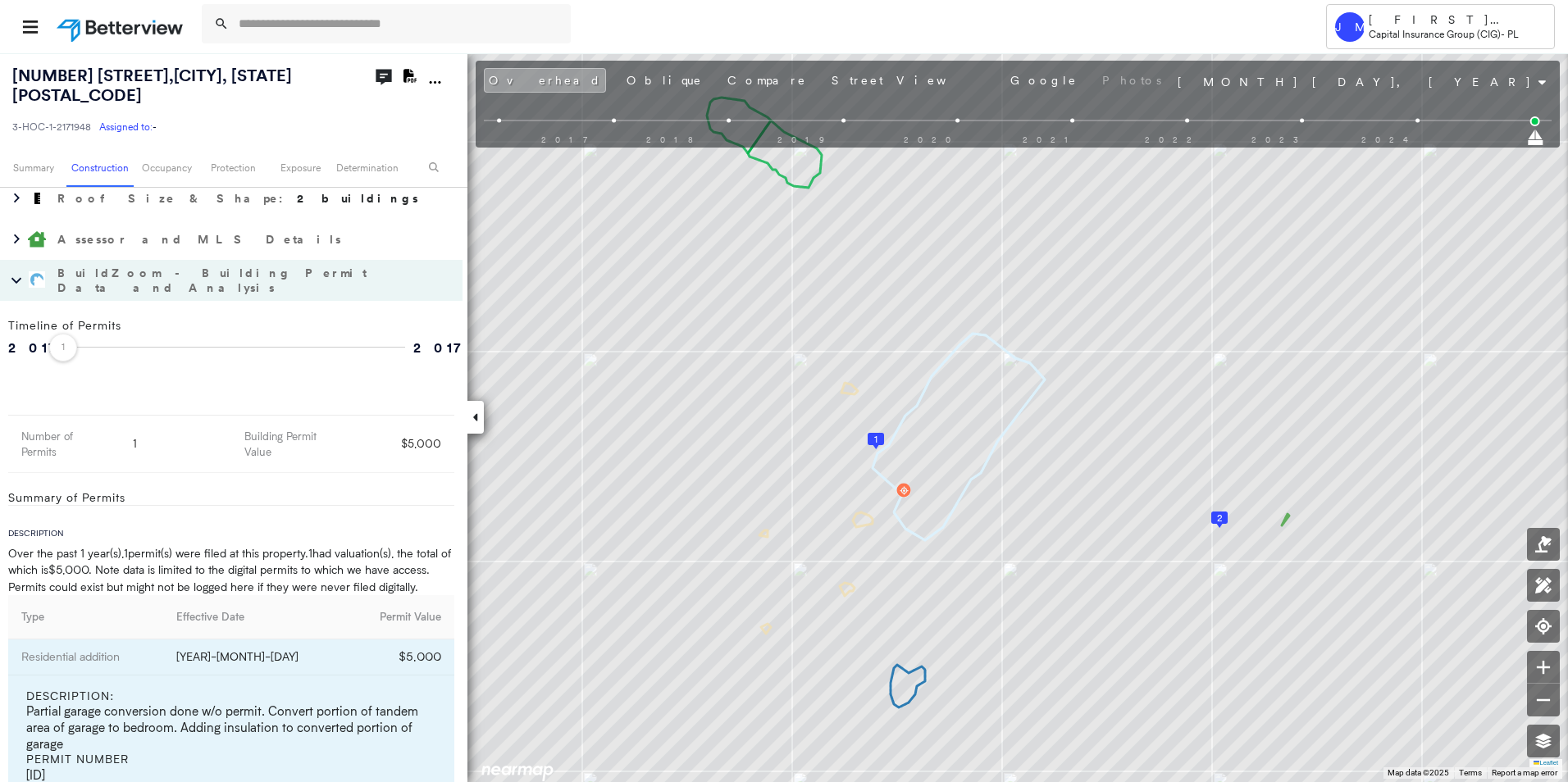click on "BuildZoom - Building Permit Data and Analysis" at bounding box center [215, 280] 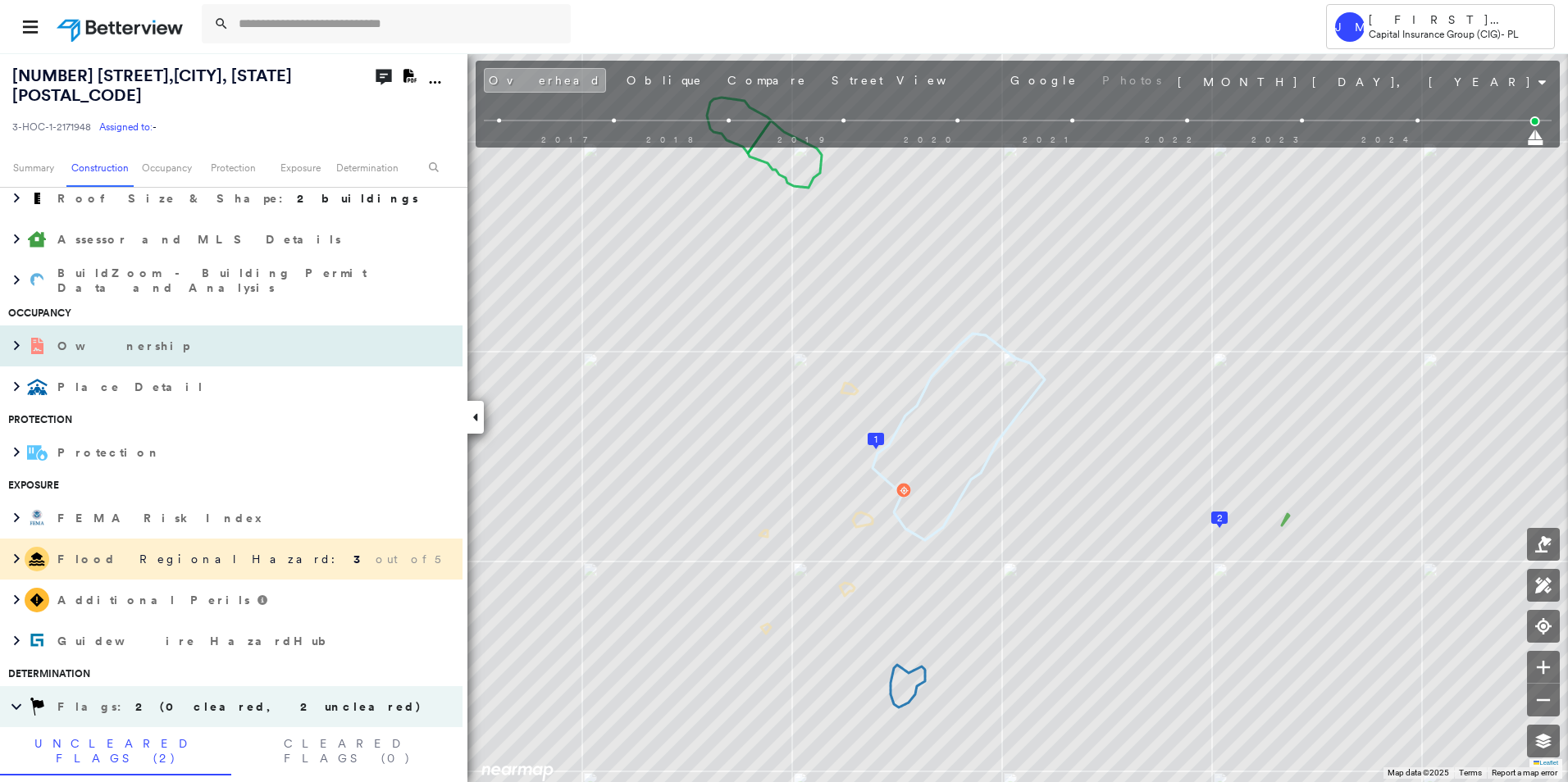 click on "Ownership" at bounding box center (125, 346) 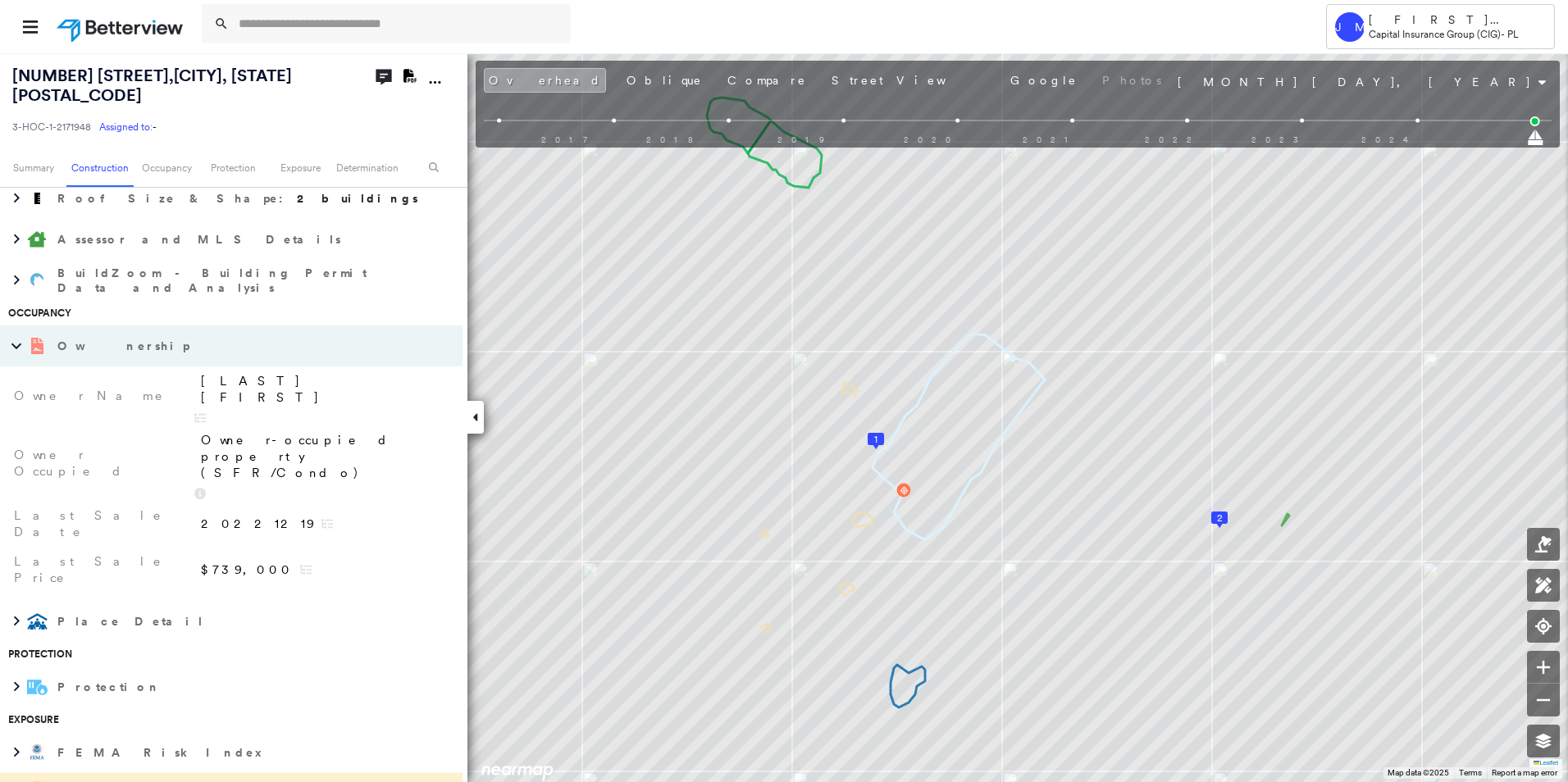 drag, startPoint x: 205, startPoint y: 357, endPoint x: 353, endPoint y: 354, distance: 148.03 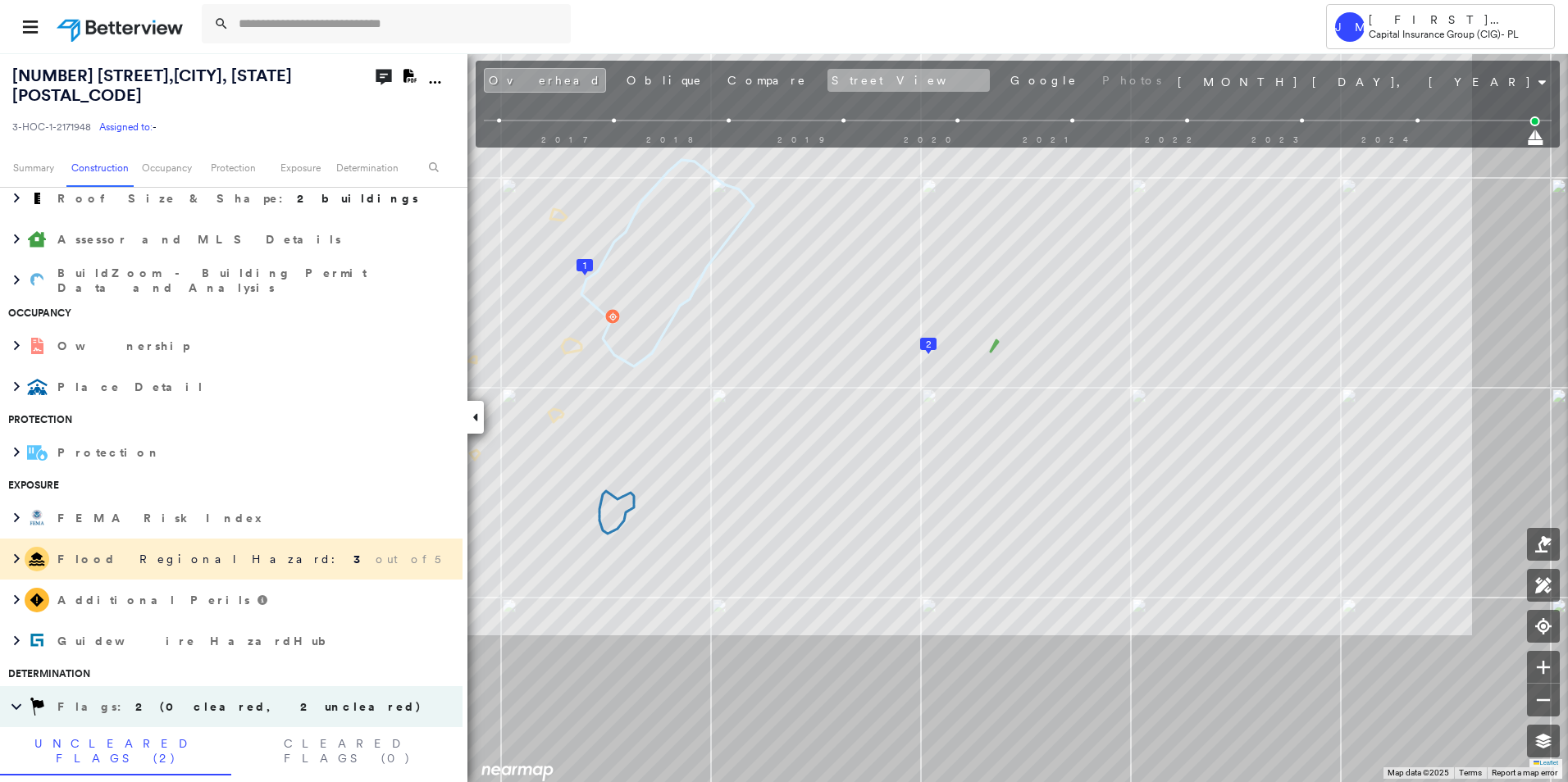 click on "Street View" at bounding box center [909, 80] 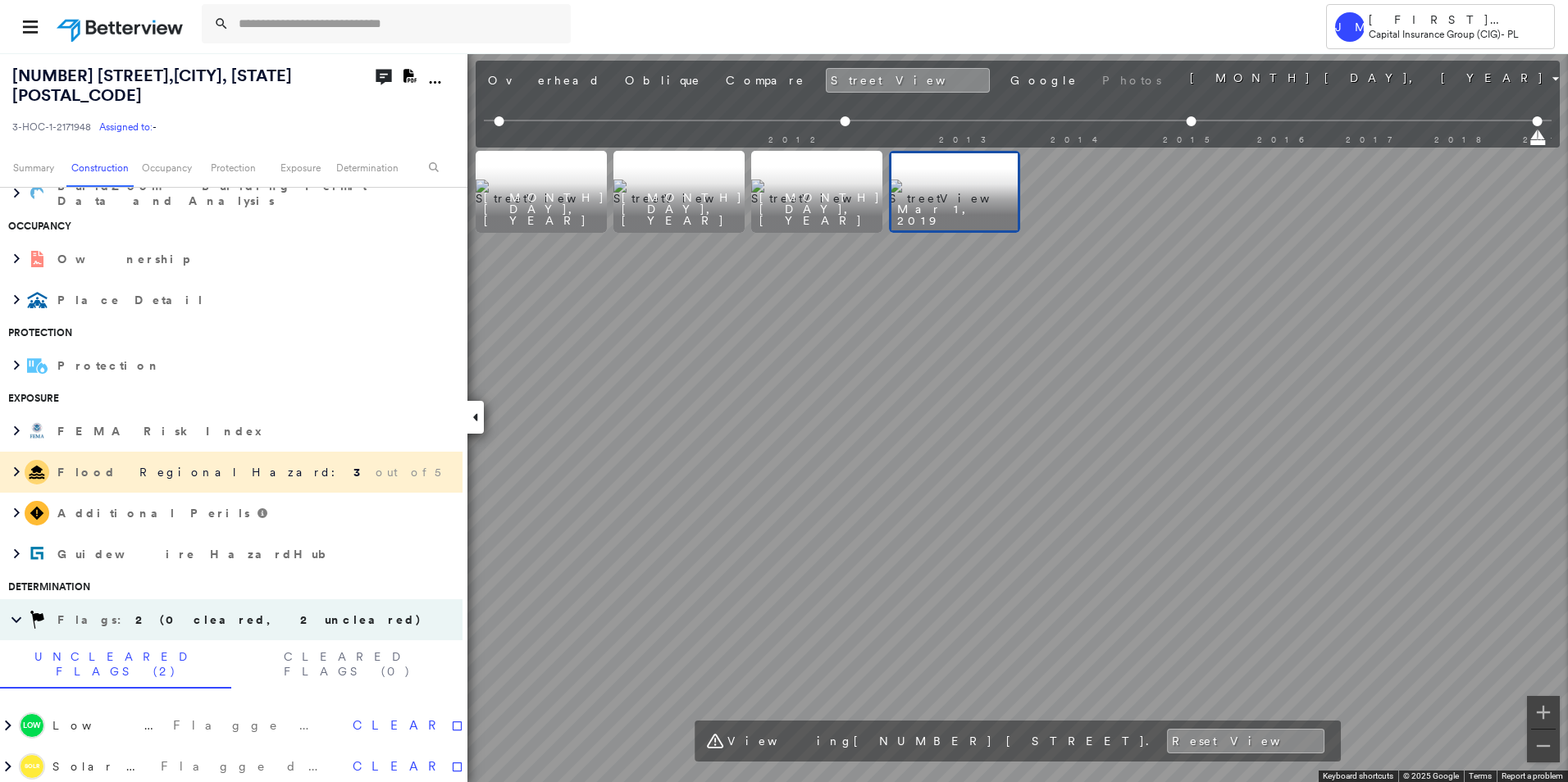 scroll, scrollTop: 533, scrollLeft: 0, axis: vertical 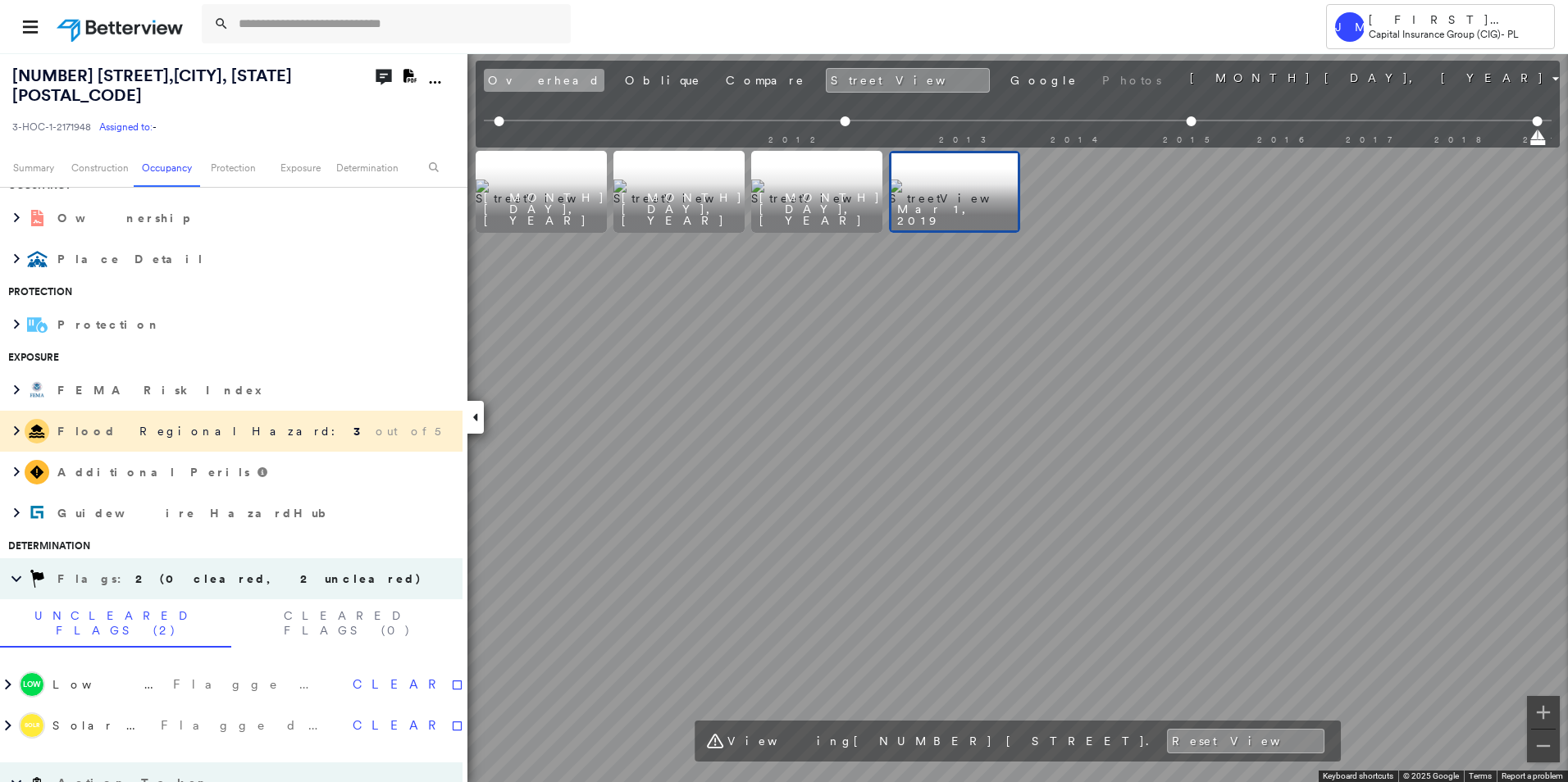 click on "Overhead" at bounding box center [544, 80] 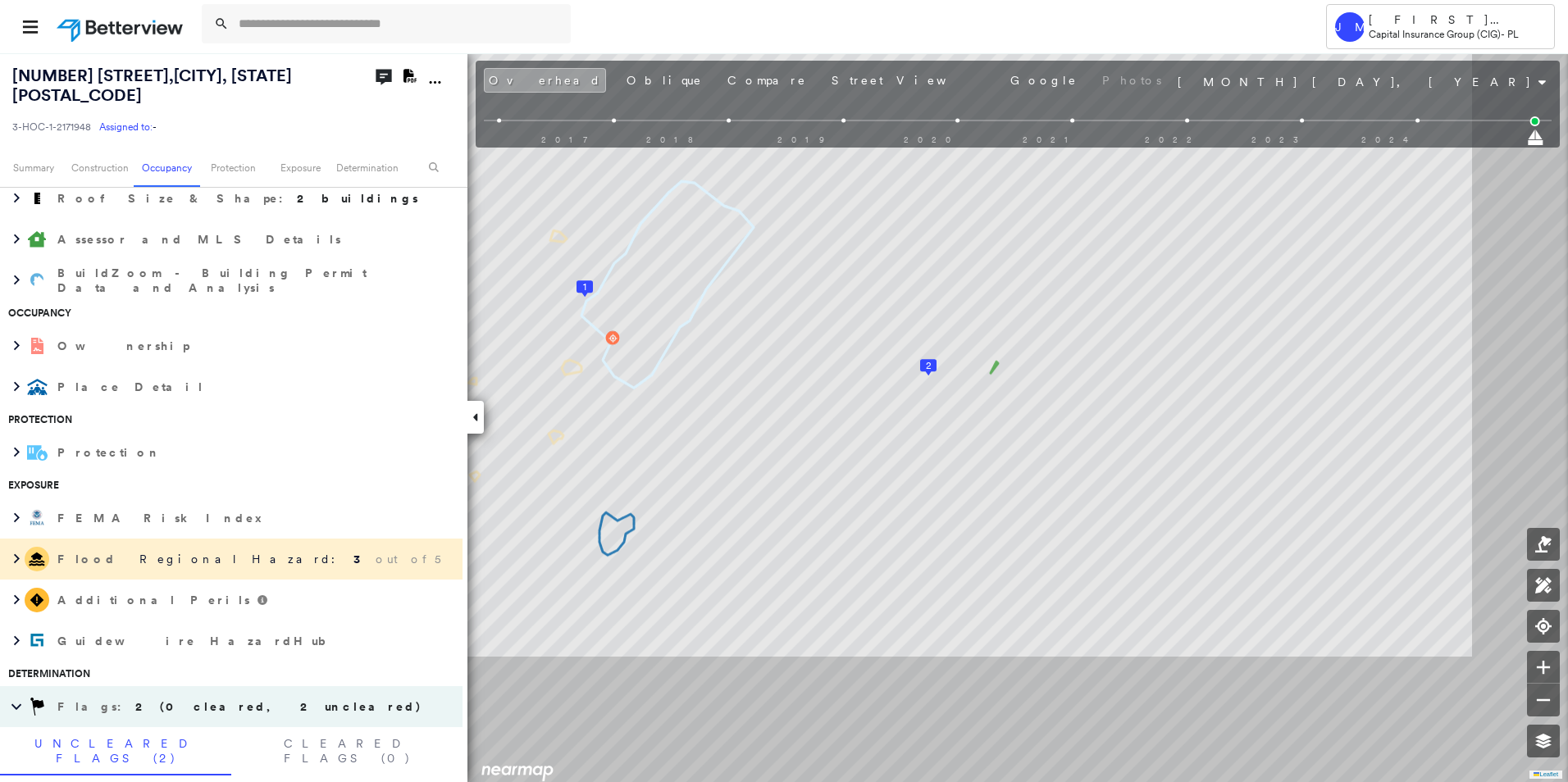 scroll, scrollTop: 492, scrollLeft: 0, axis: vertical 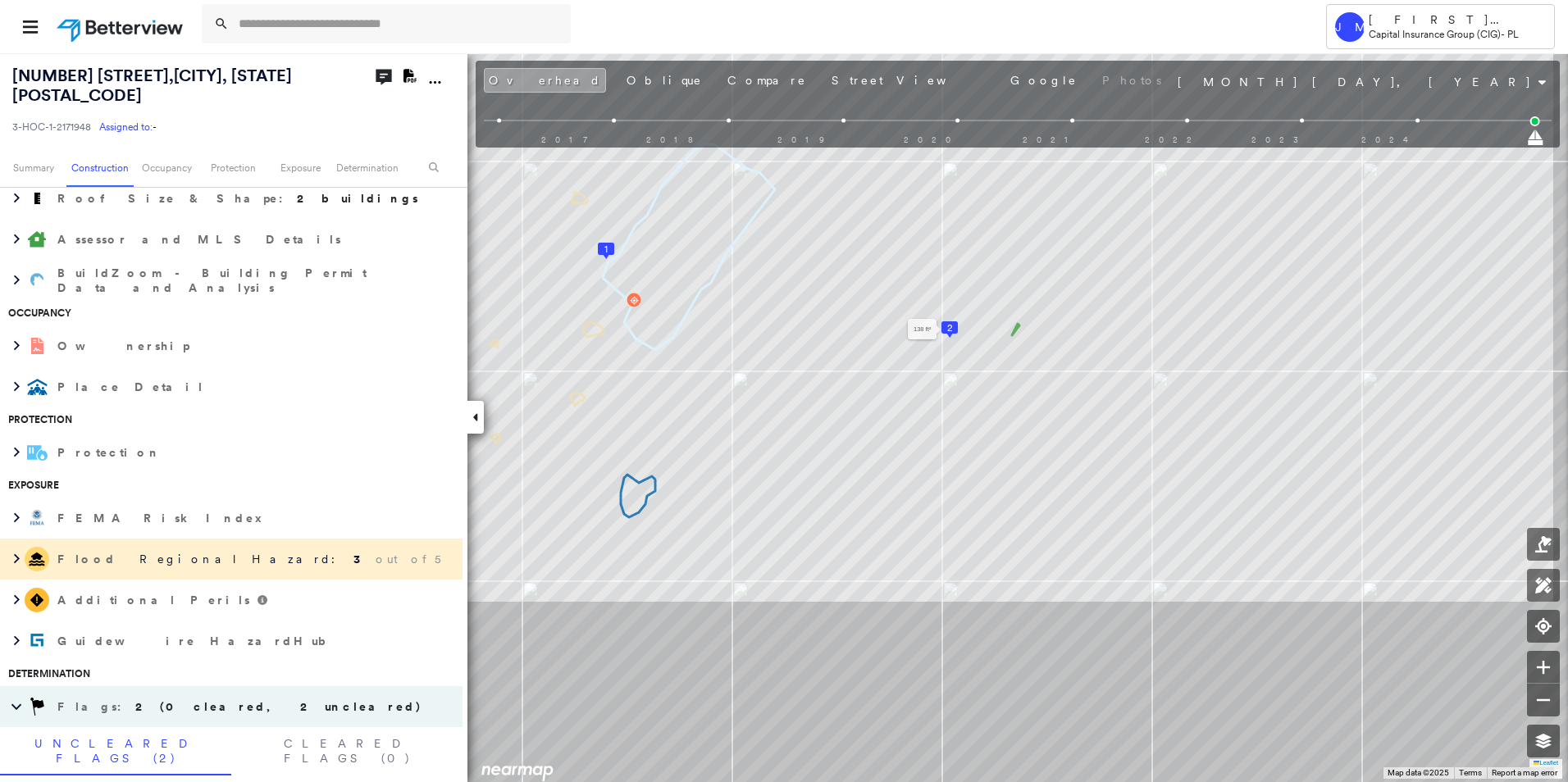 click on "2" at bounding box center [950, 328] 